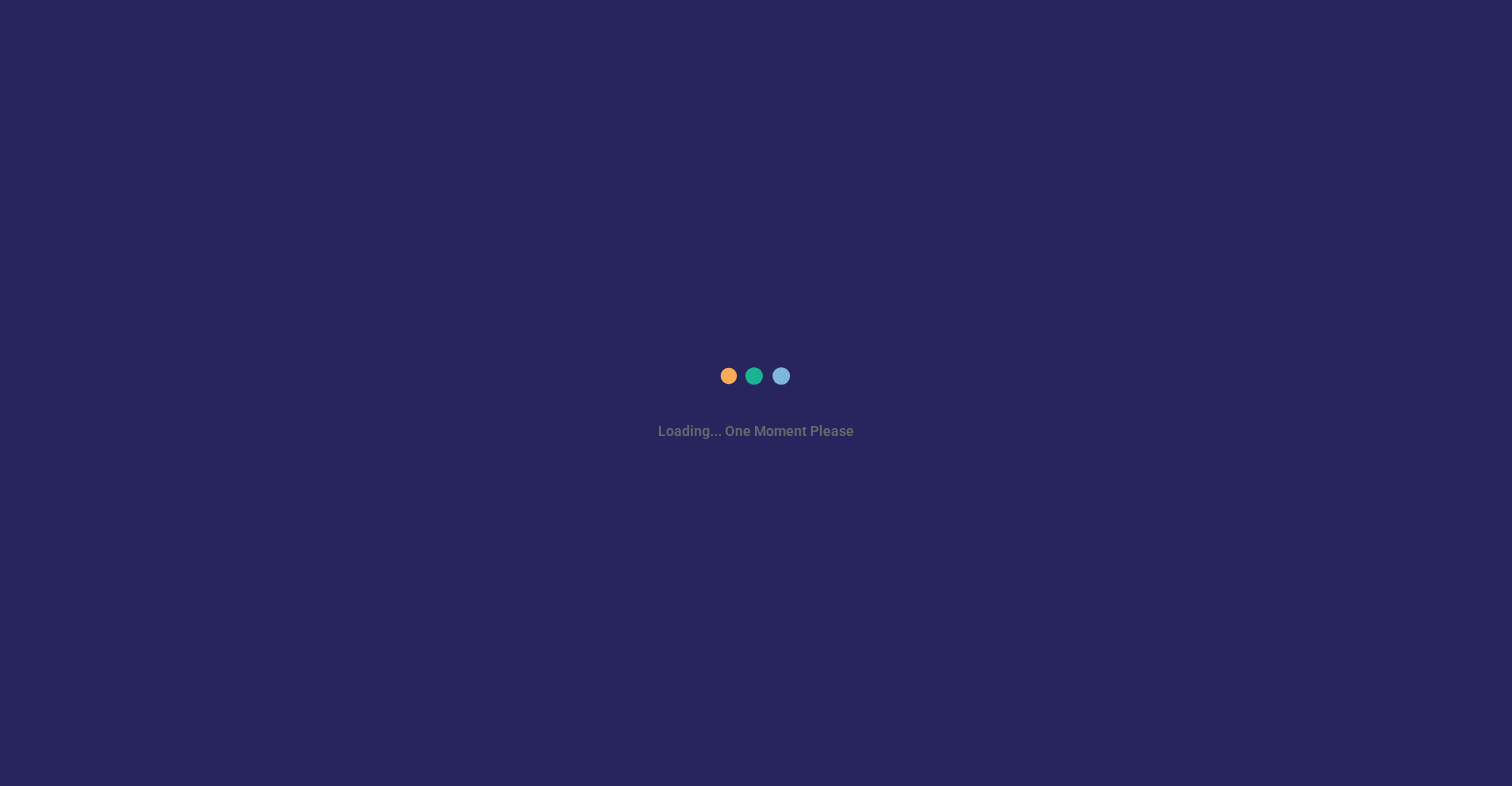 scroll, scrollTop: 0, scrollLeft: 0, axis: both 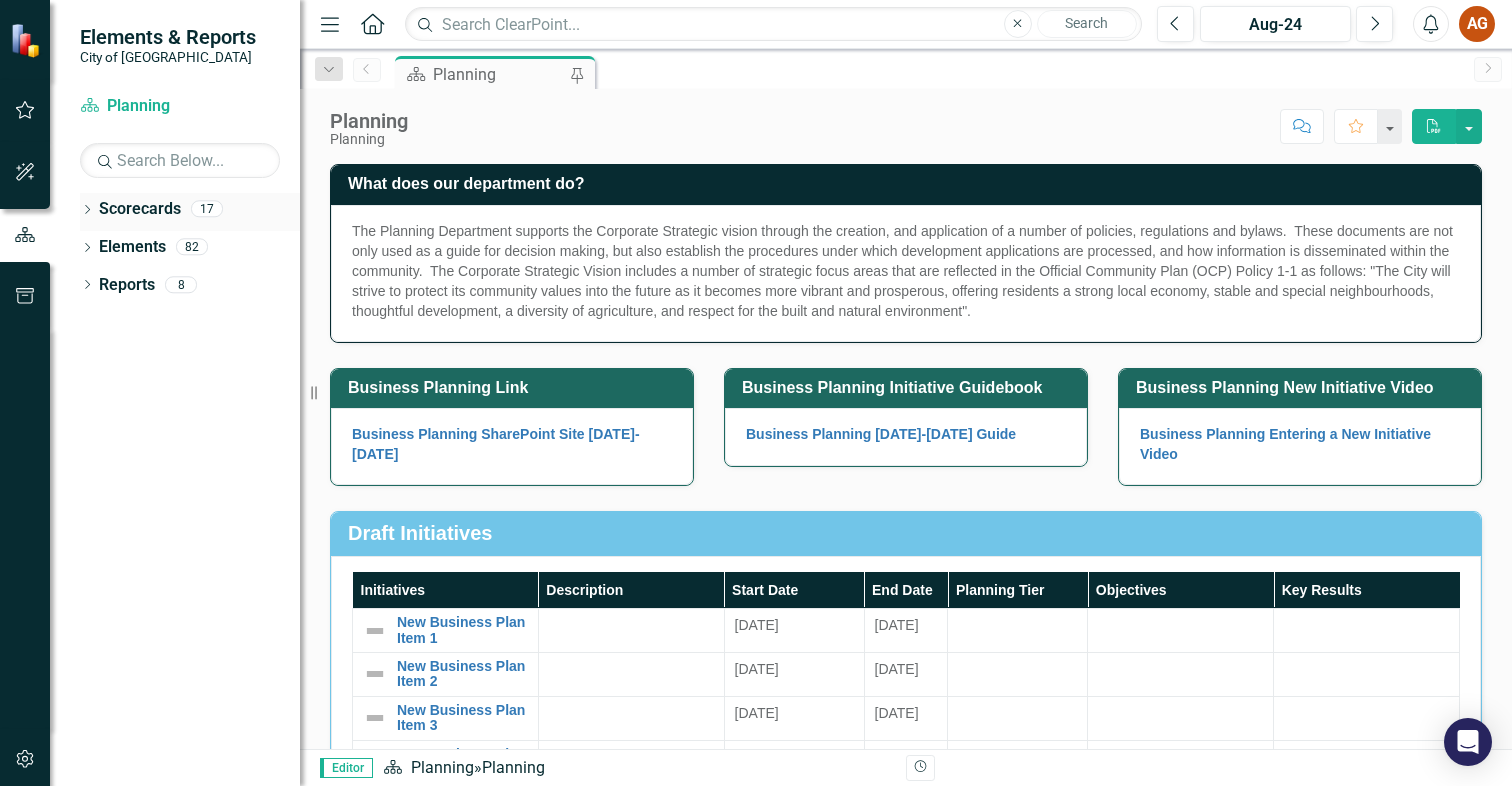click on "Dropdown" at bounding box center (87, 211) 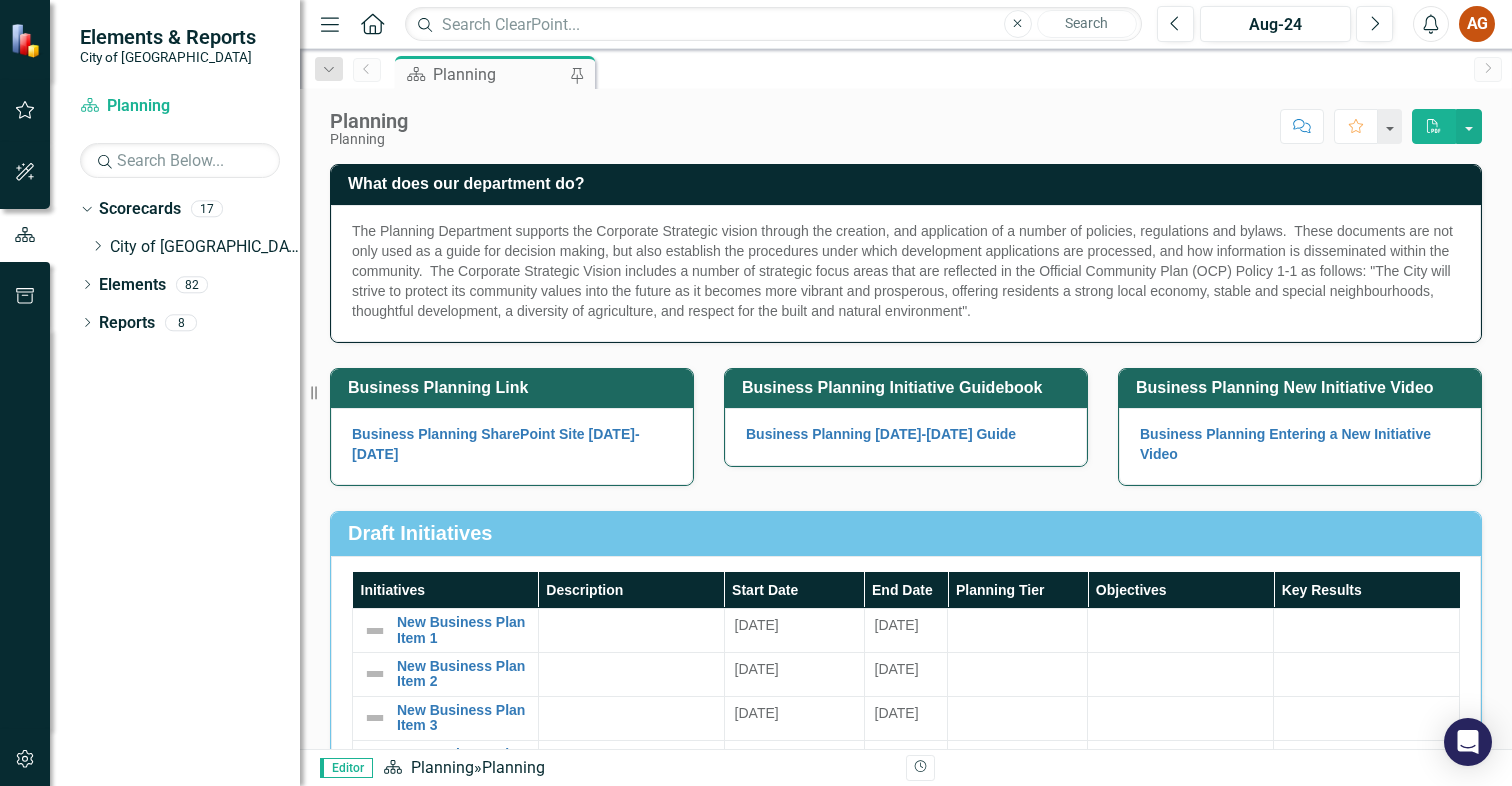 click 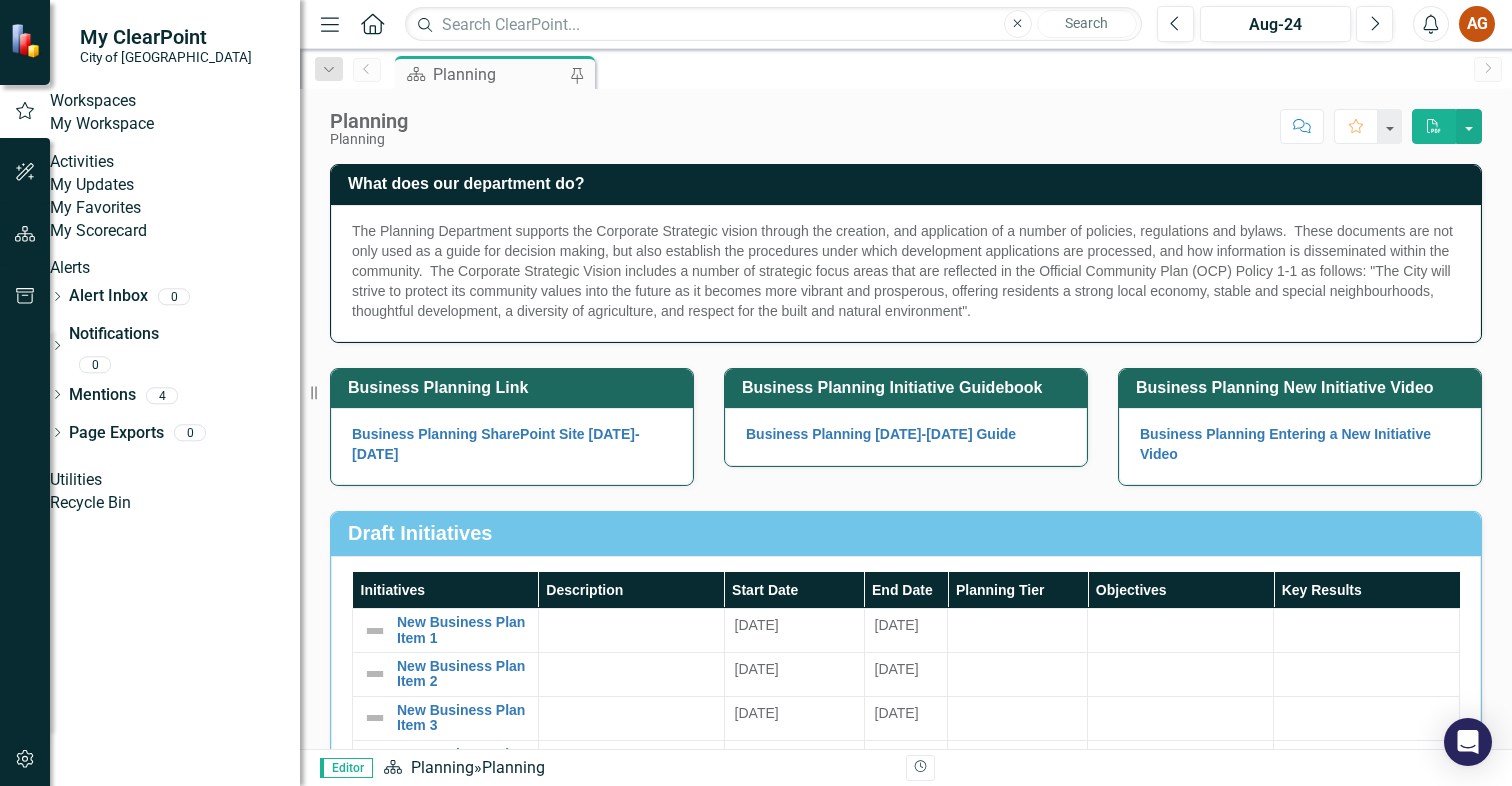 click on "My Favorites" at bounding box center (175, 208) 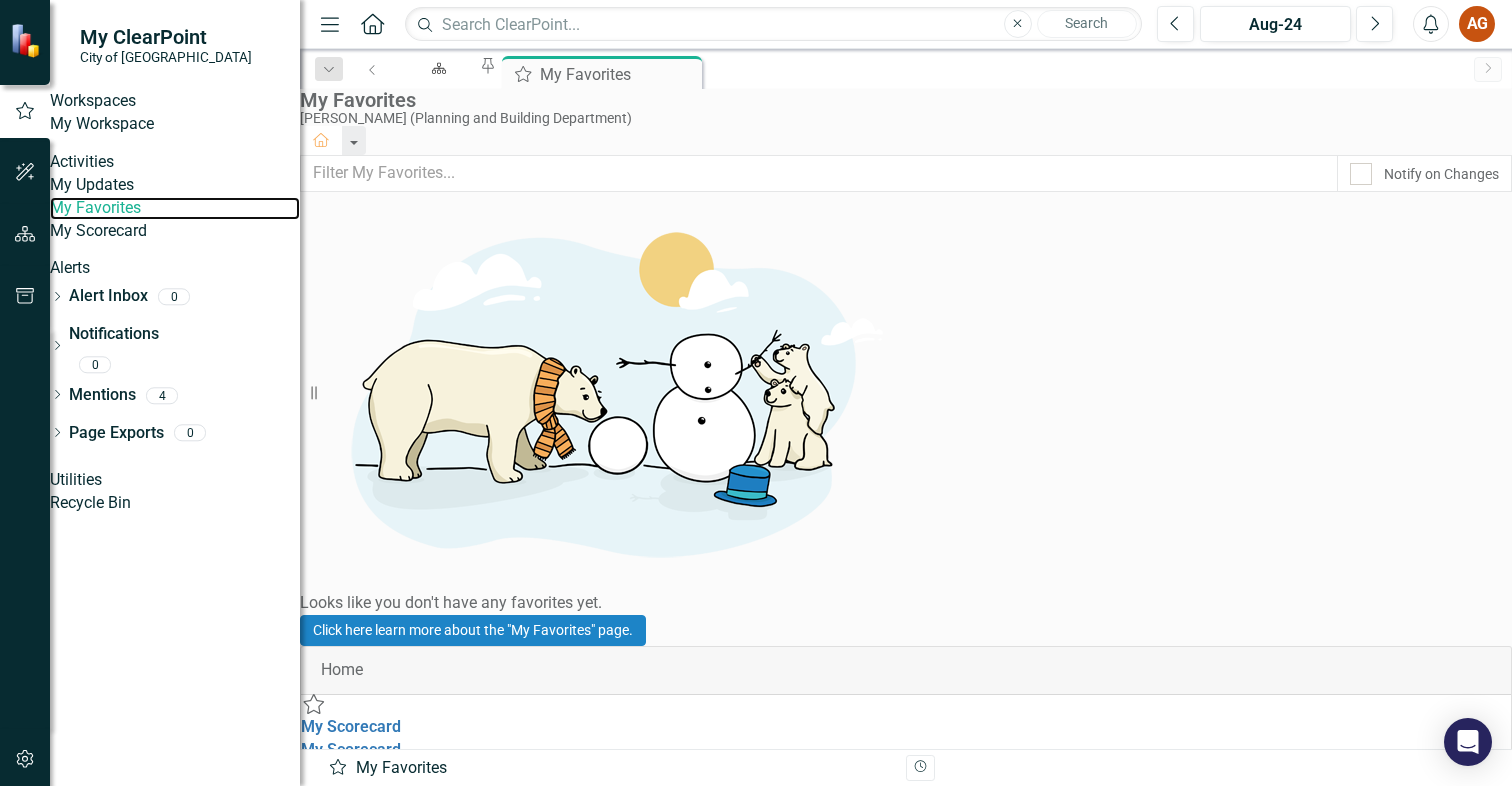 scroll, scrollTop: 0, scrollLeft: 0, axis: both 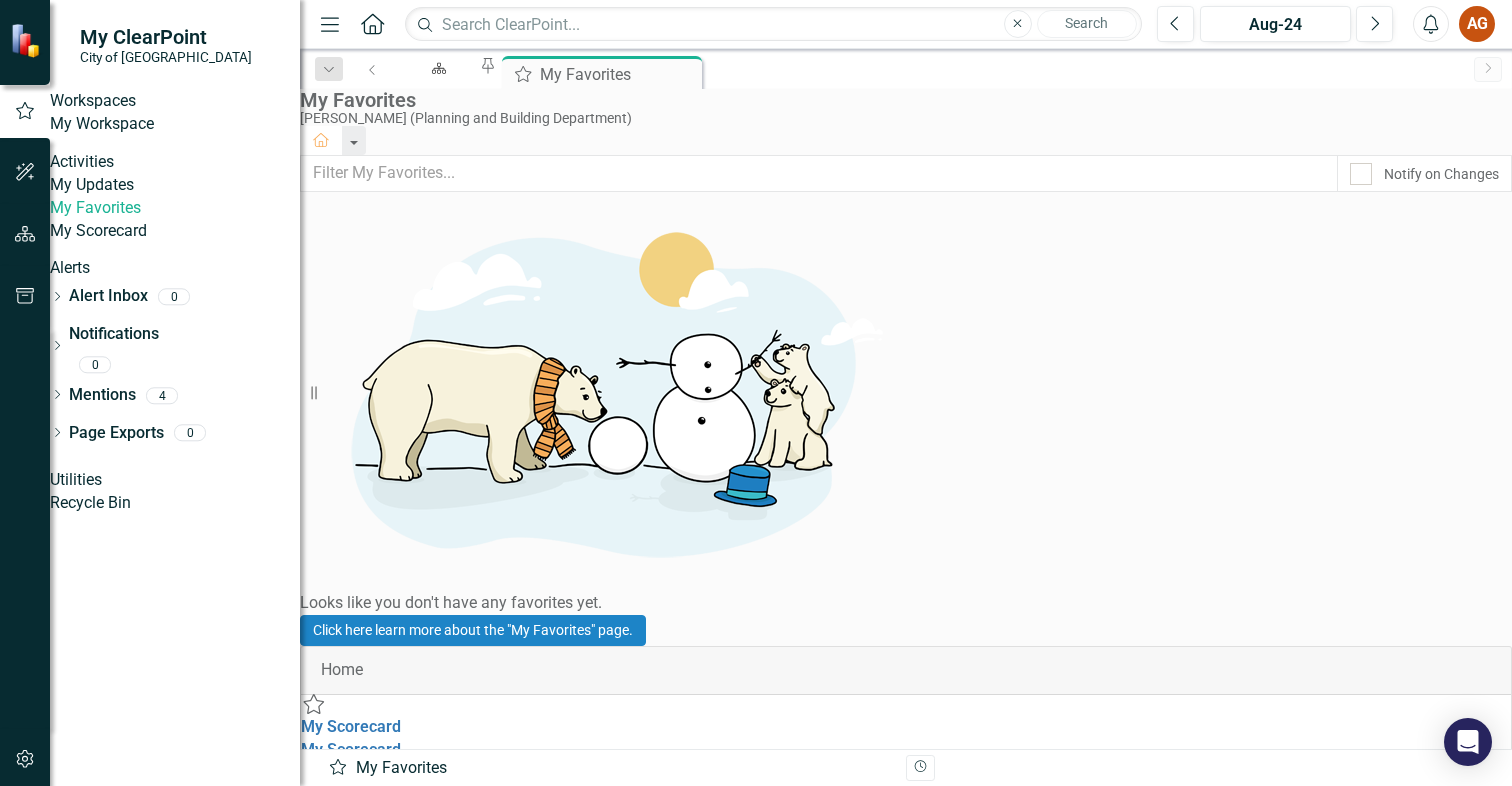 click on "Menu Home Search Close Search Previous Aug-24 Next Alerts AG User Edit Profile Disable Sound Silence Alerts Help Support Center icon.tutorial Show Tutorials icon.portal Success Portal Logout Log Out" at bounding box center [906, 24] 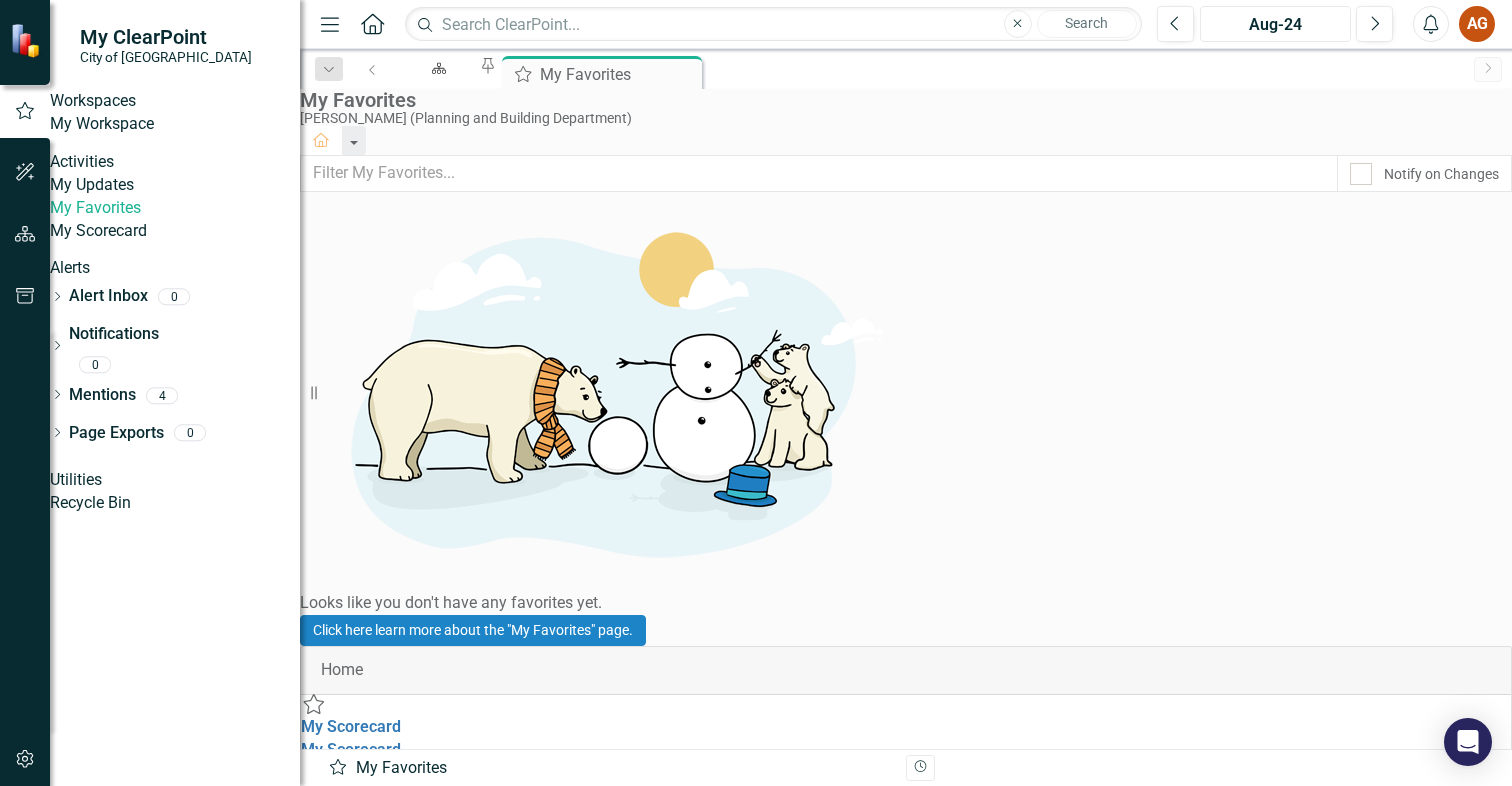 click on "Aug-24" at bounding box center [1275, 25] 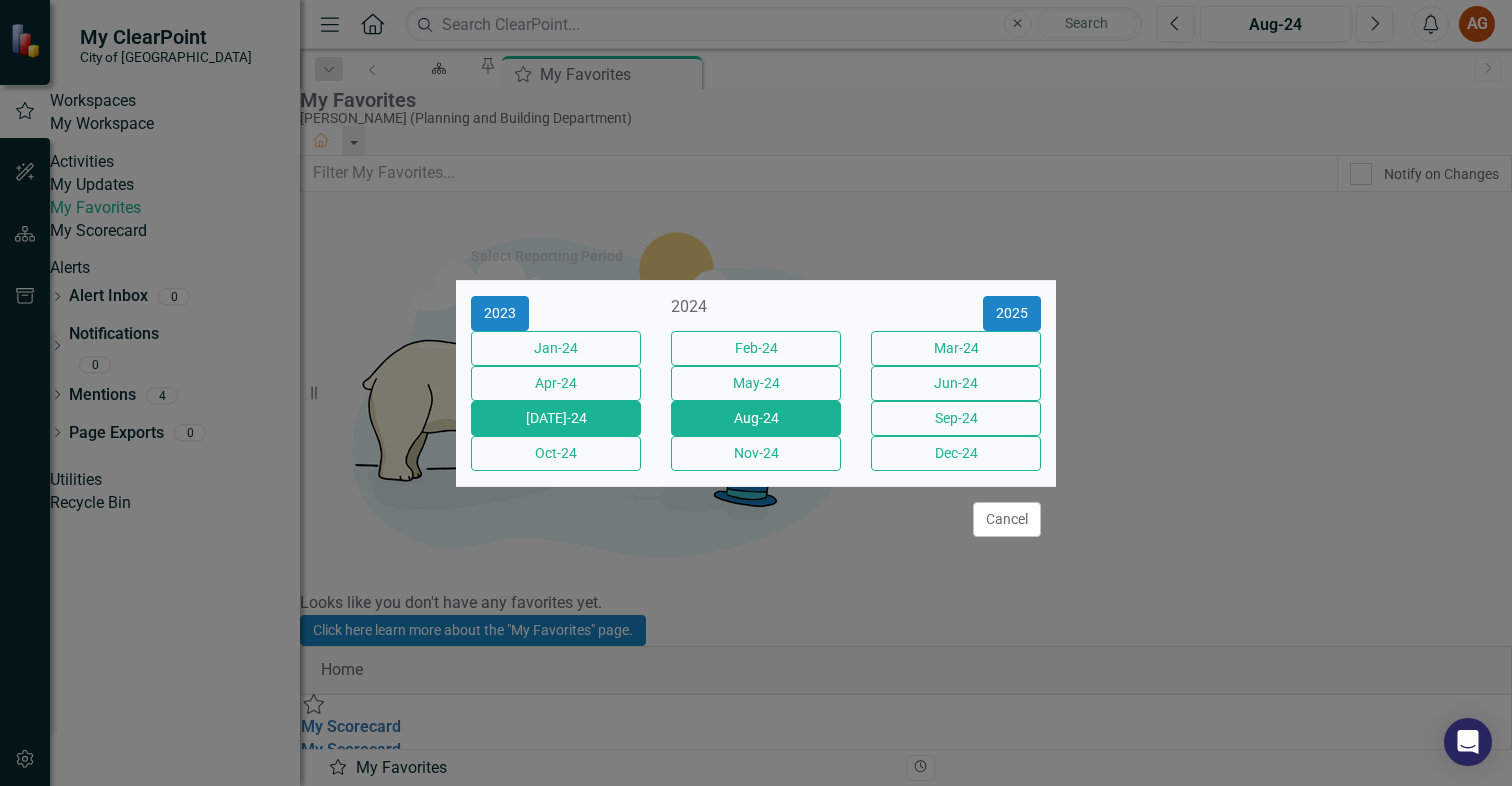click on "Jul-24" at bounding box center [556, 418] 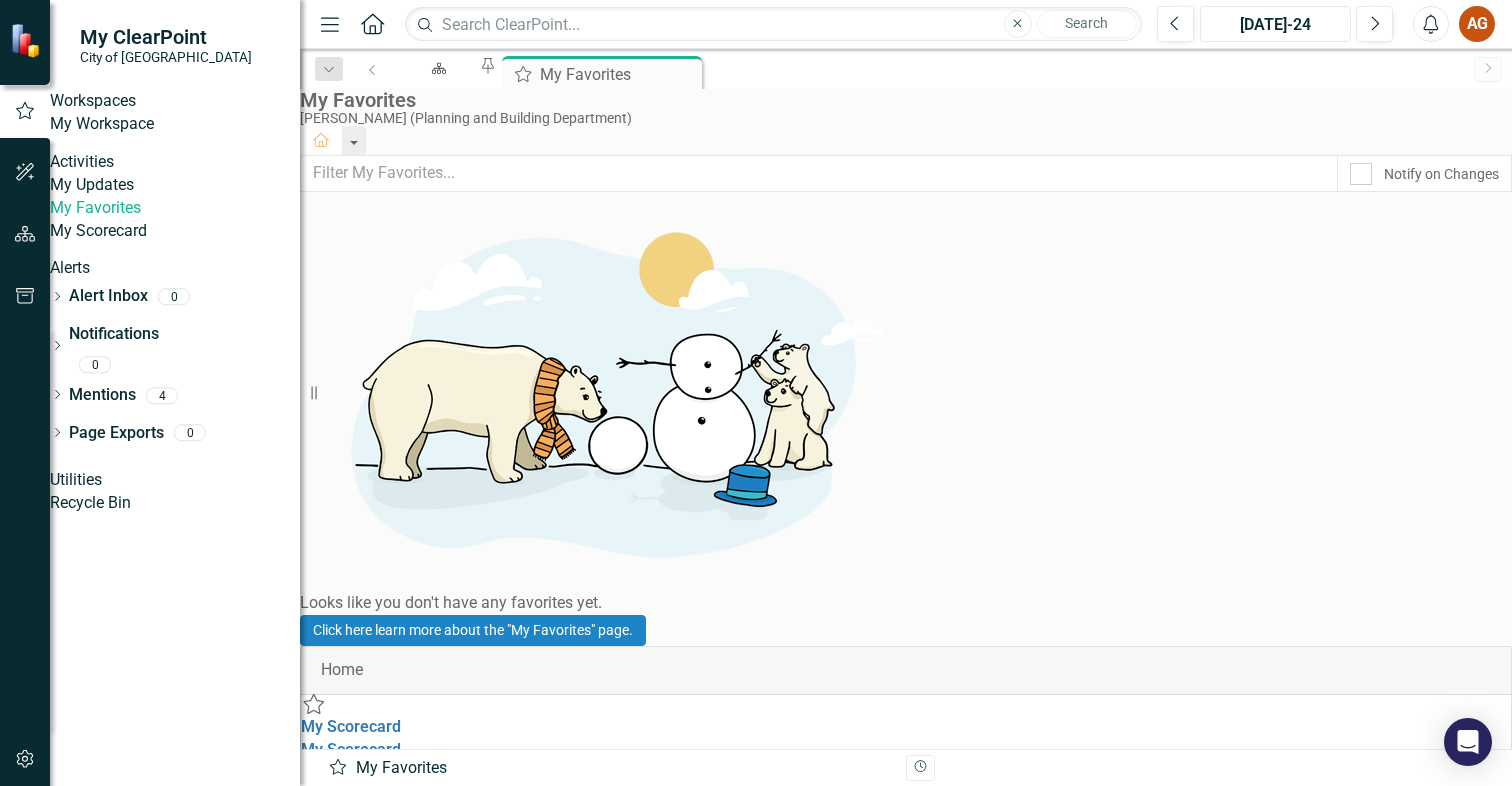 click on "Jul-24" at bounding box center [1275, 25] 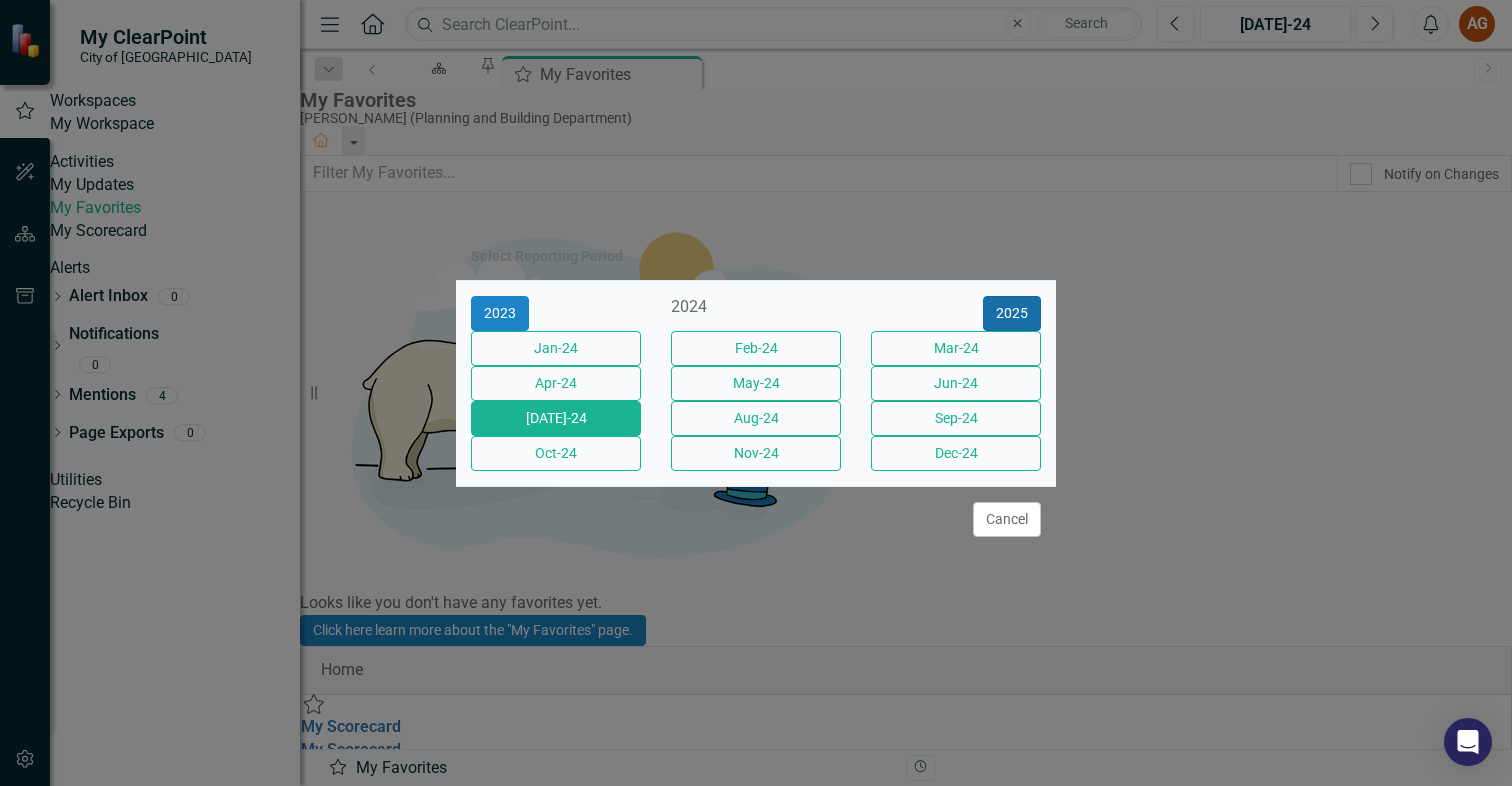 click on "2025" at bounding box center (1012, 313) 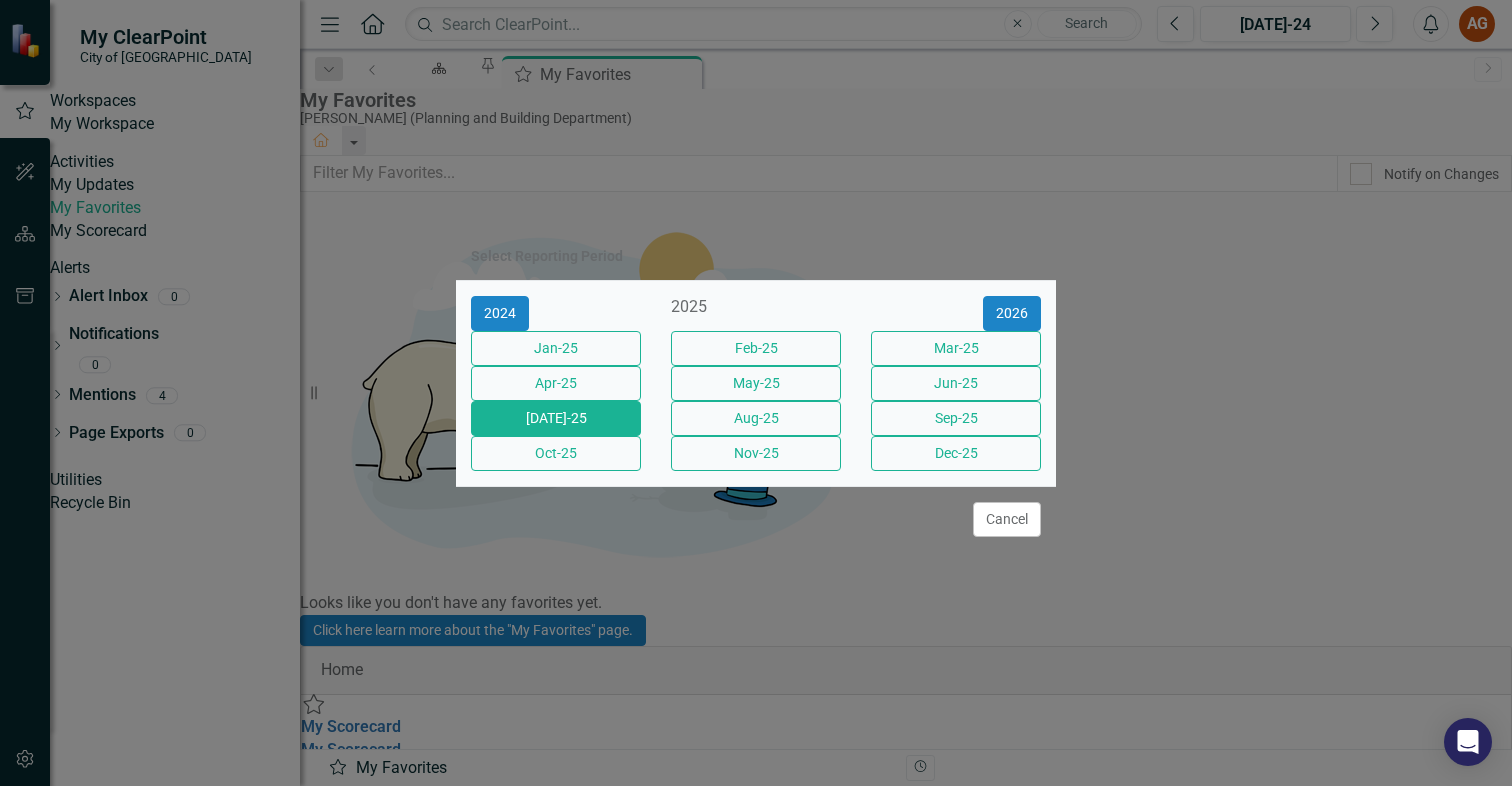 click on "[DATE]-25" at bounding box center [556, 418] 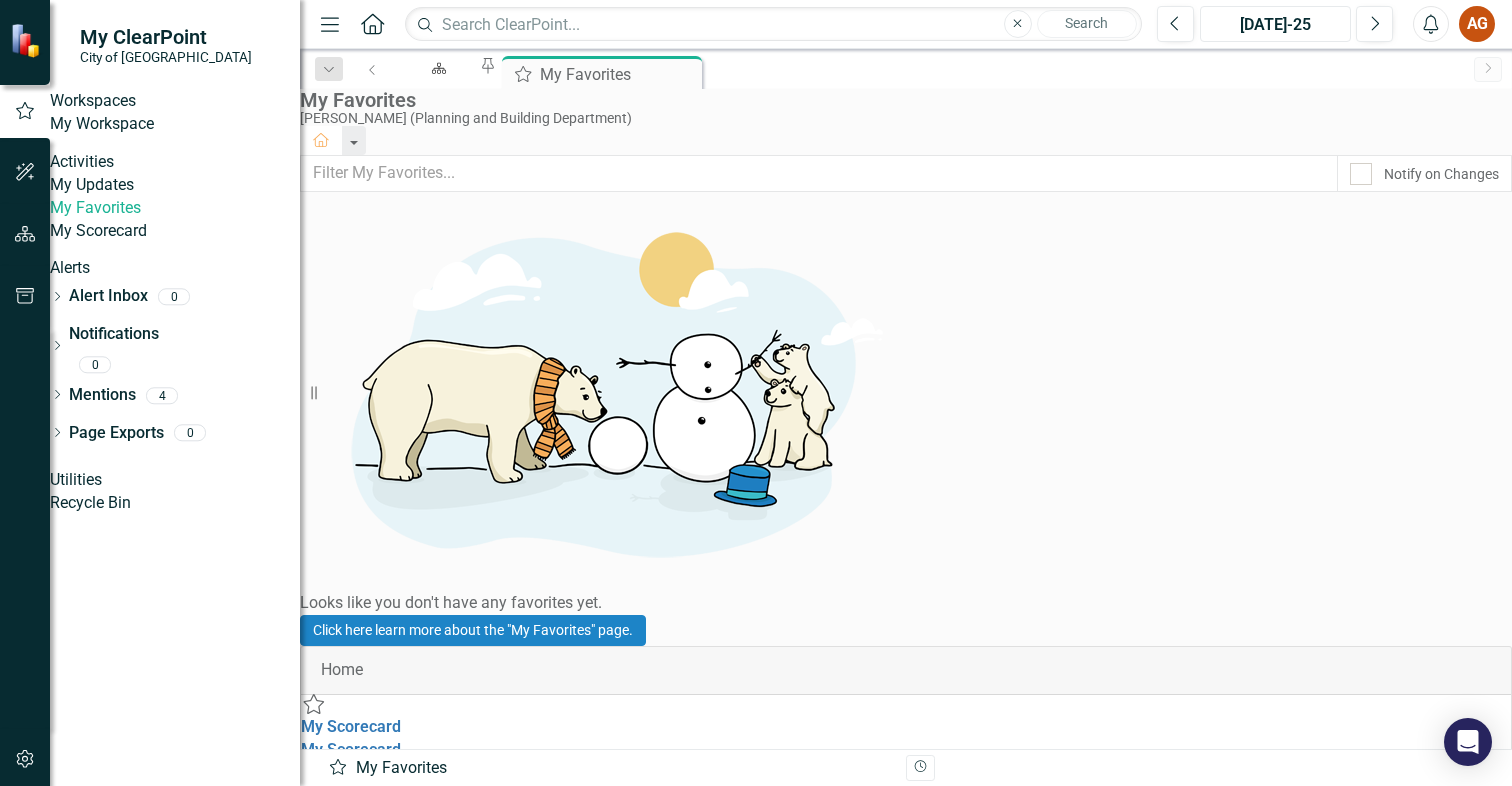 scroll, scrollTop: 400, scrollLeft: 0, axis: vertical 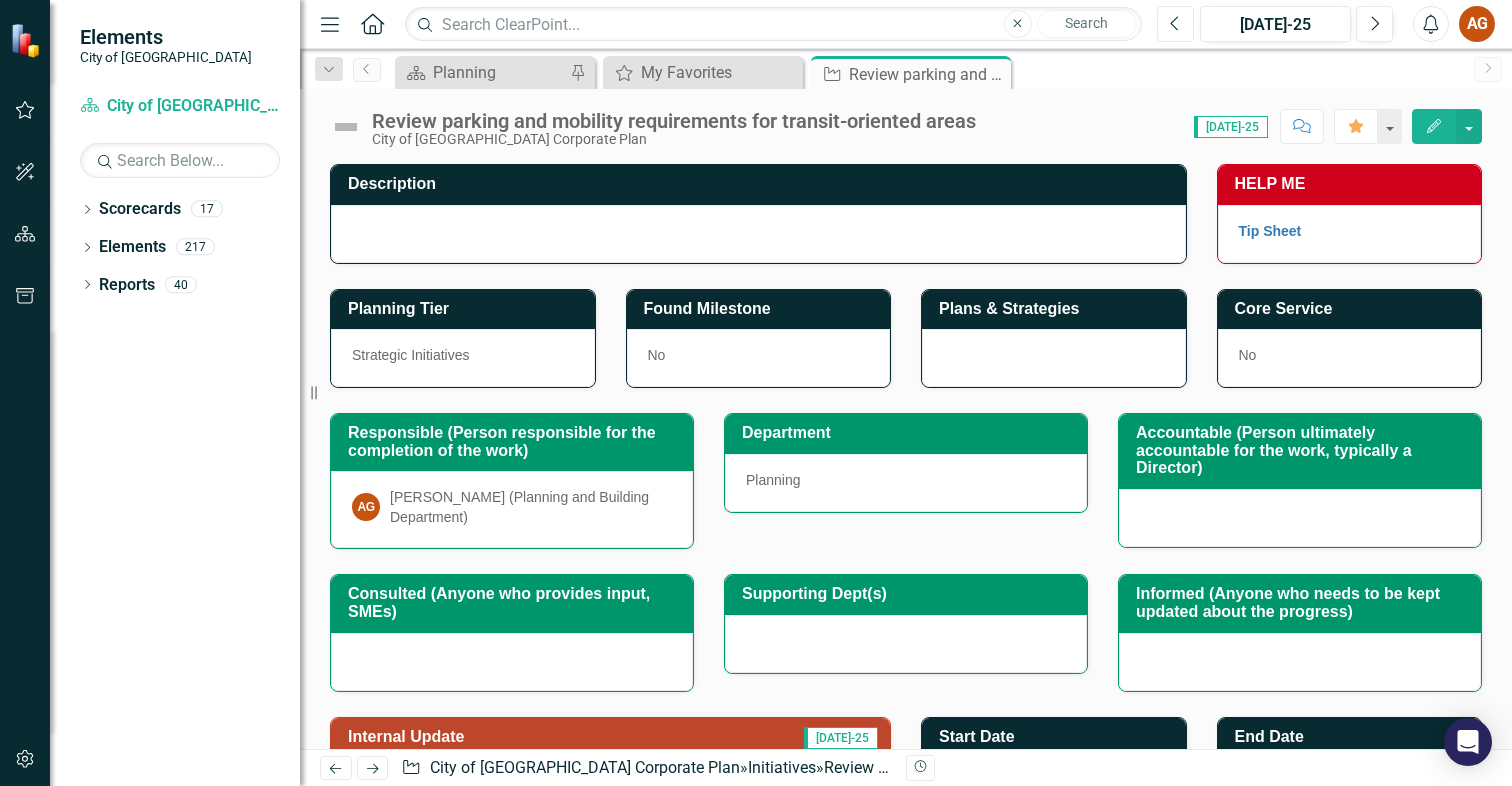 click on "Previous" 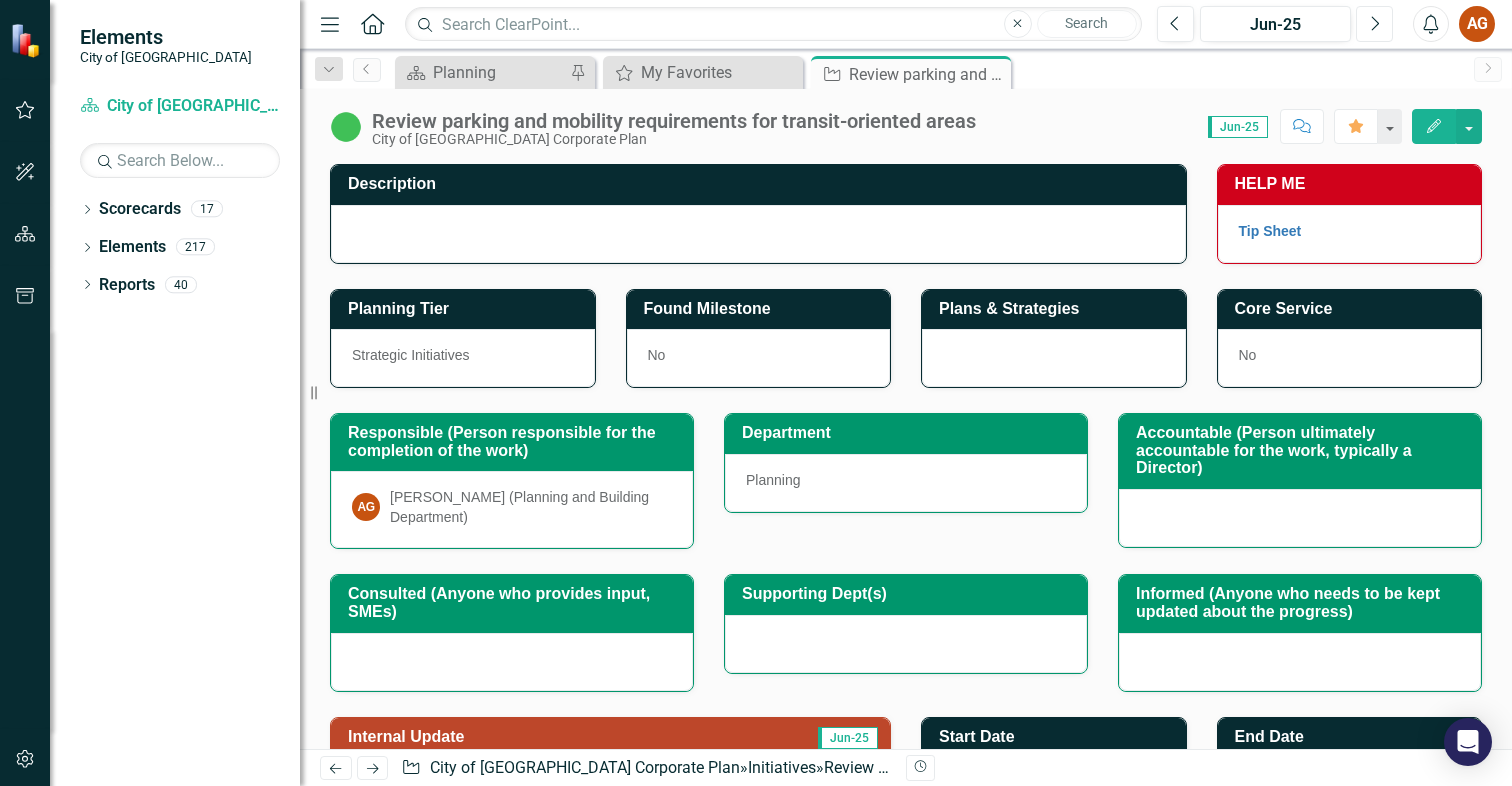 click on "Next" at bounding box center (1374, 24) 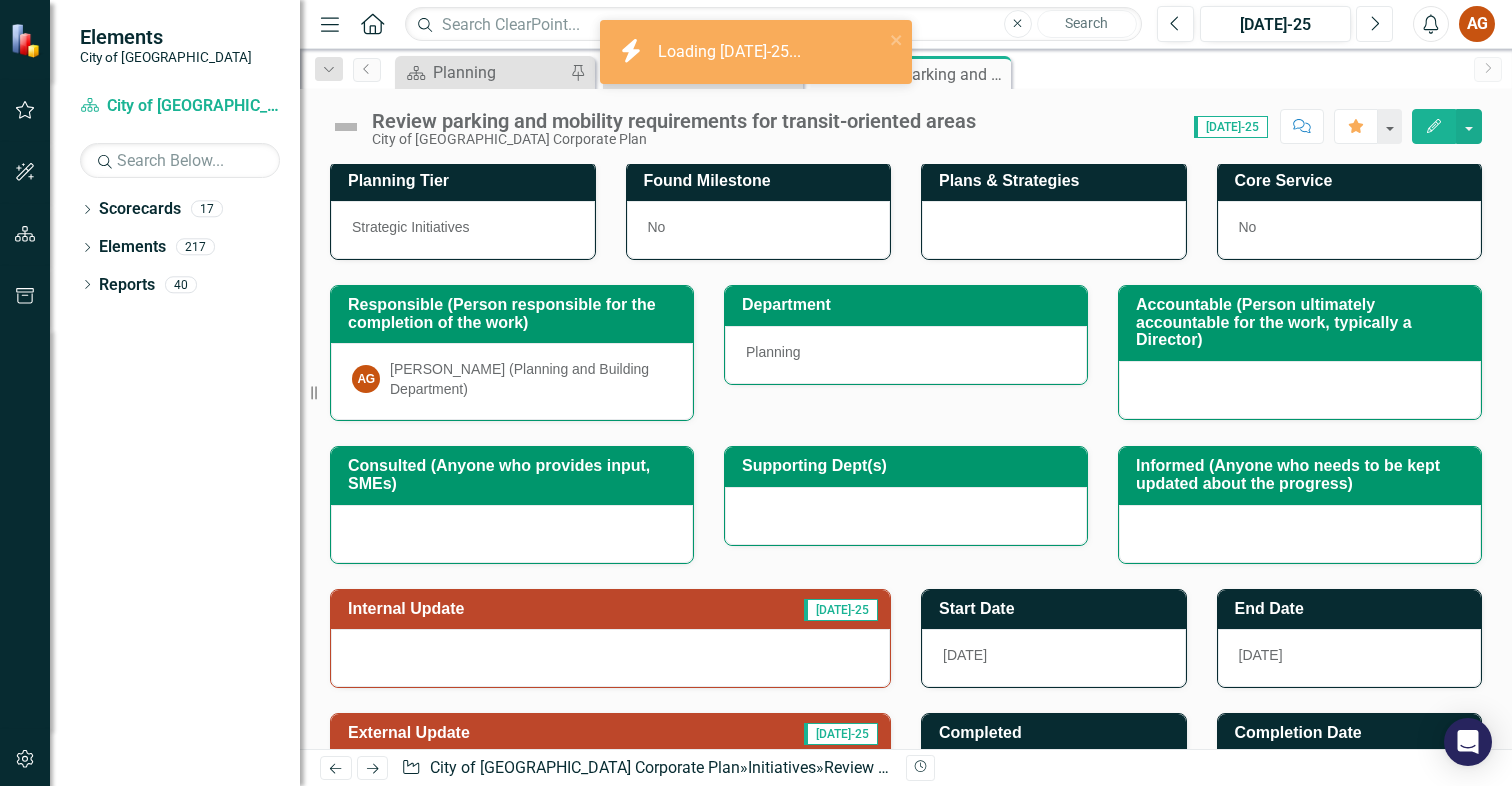 scroll, scrollTop: 0, scrollLeft: 0, axis: both 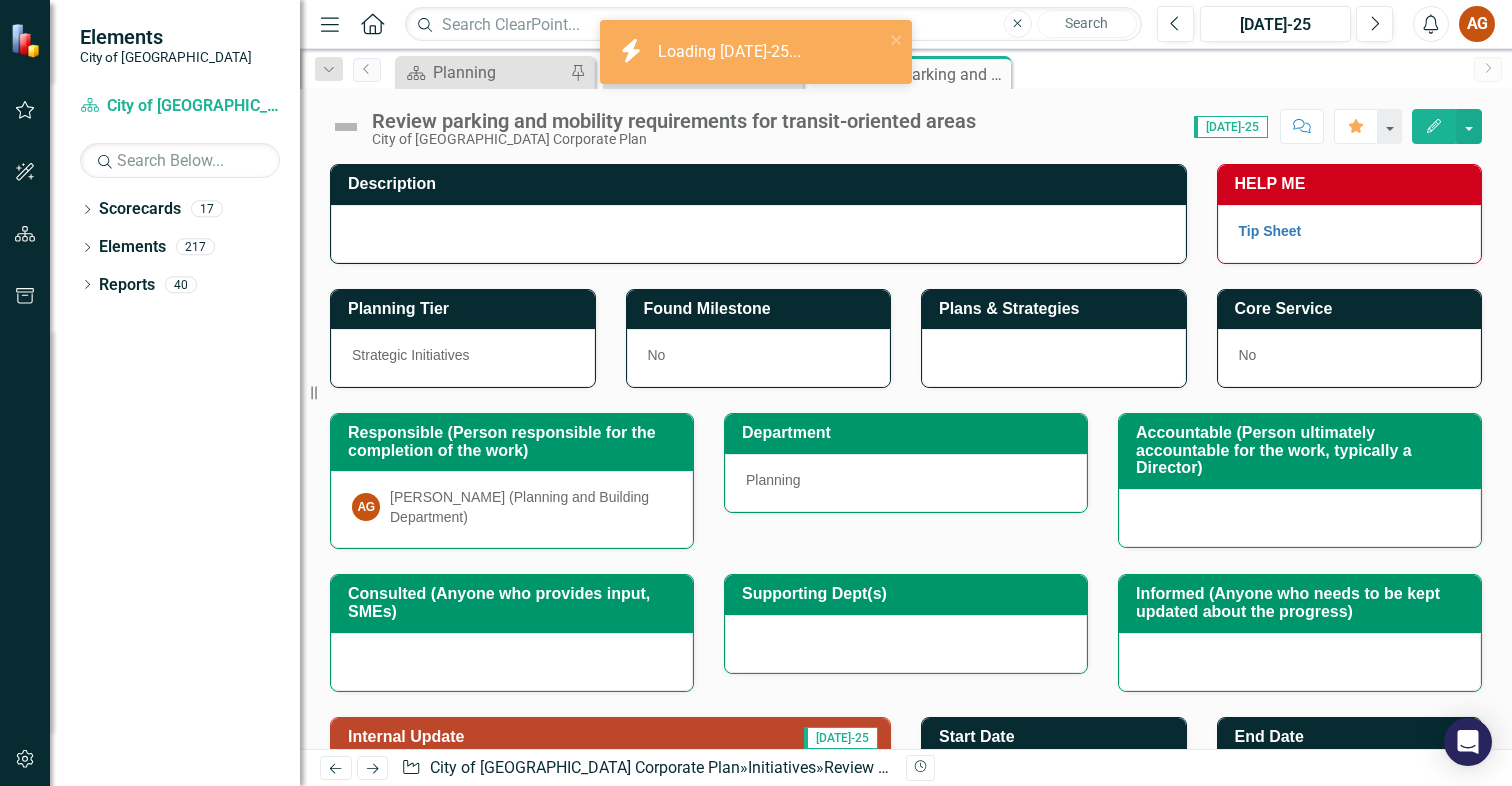 click at bounding box center (346, 127) 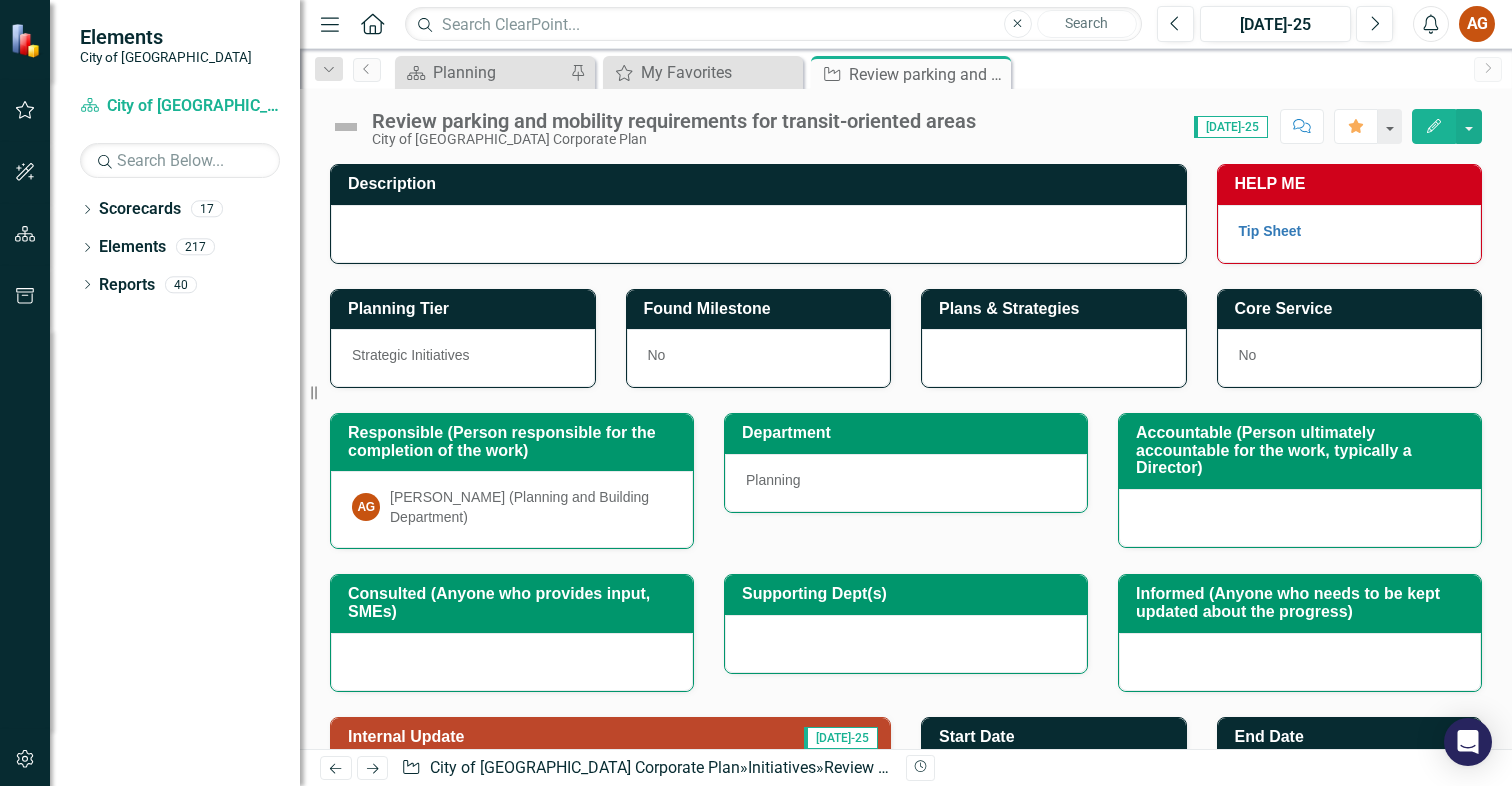 click at bounding box center (346, 127) 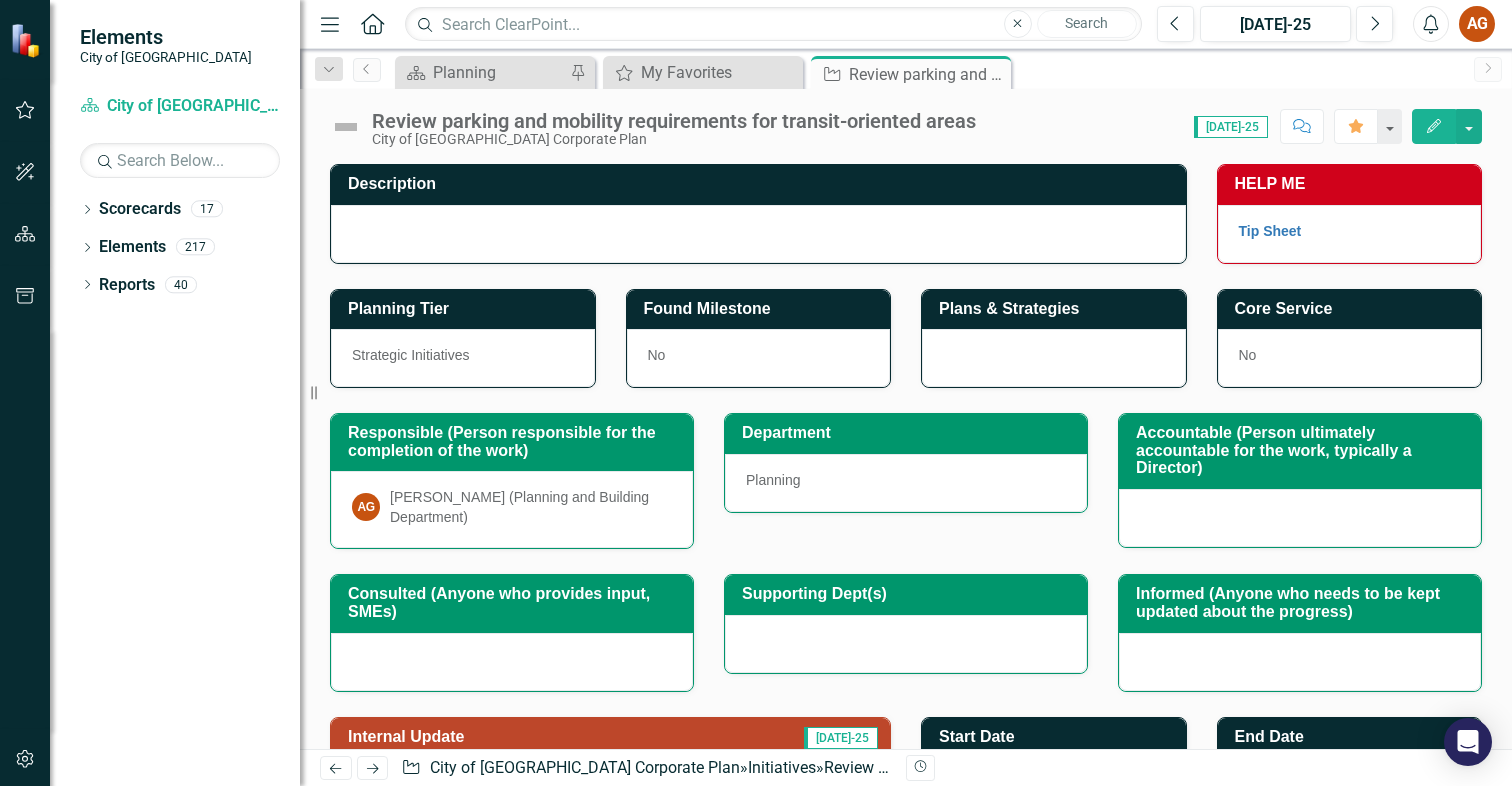 click at bounding box center [346, 127] 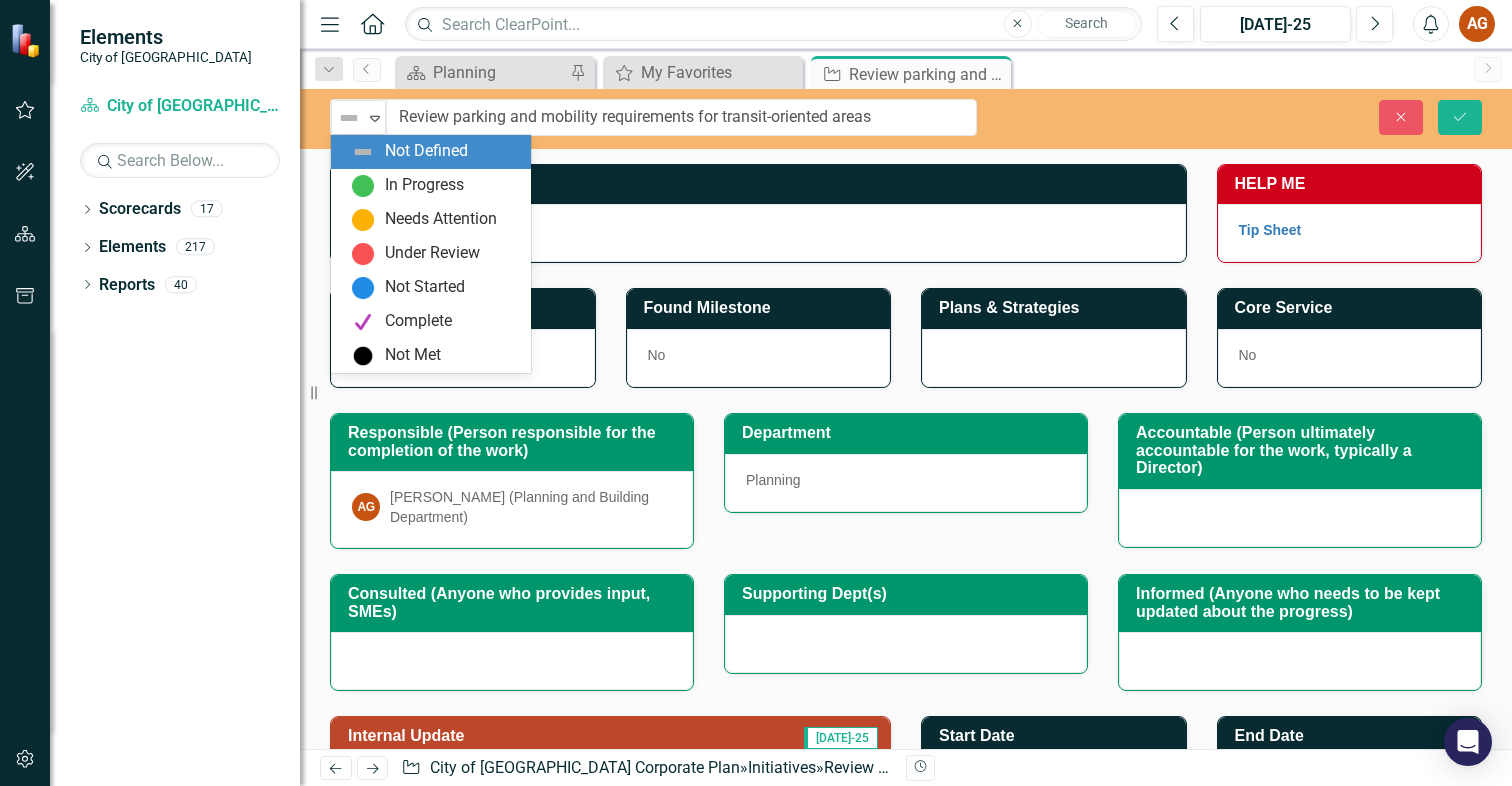 click at bounding box center [349, 118] 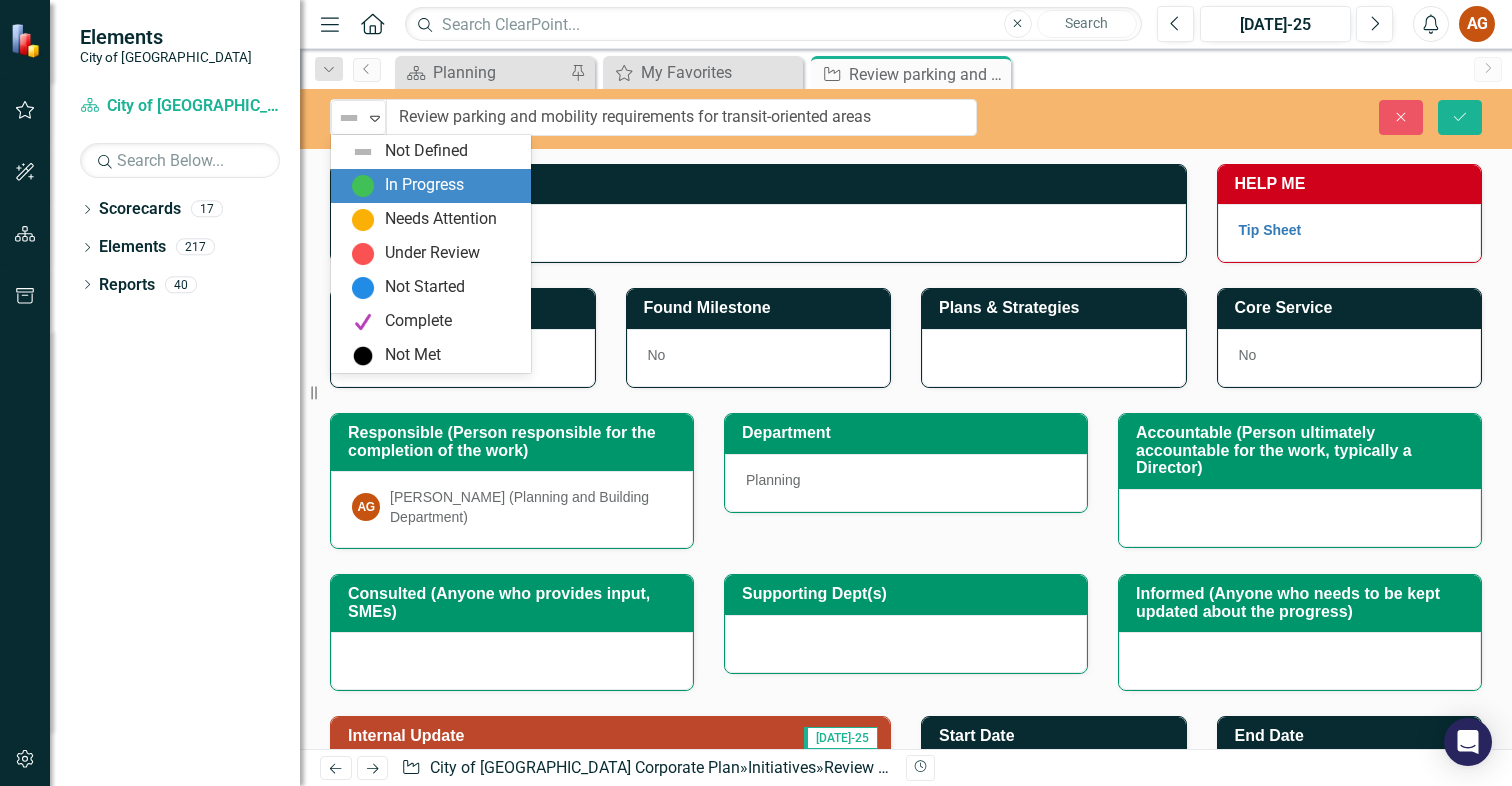 click at bounding box center [363, 186] 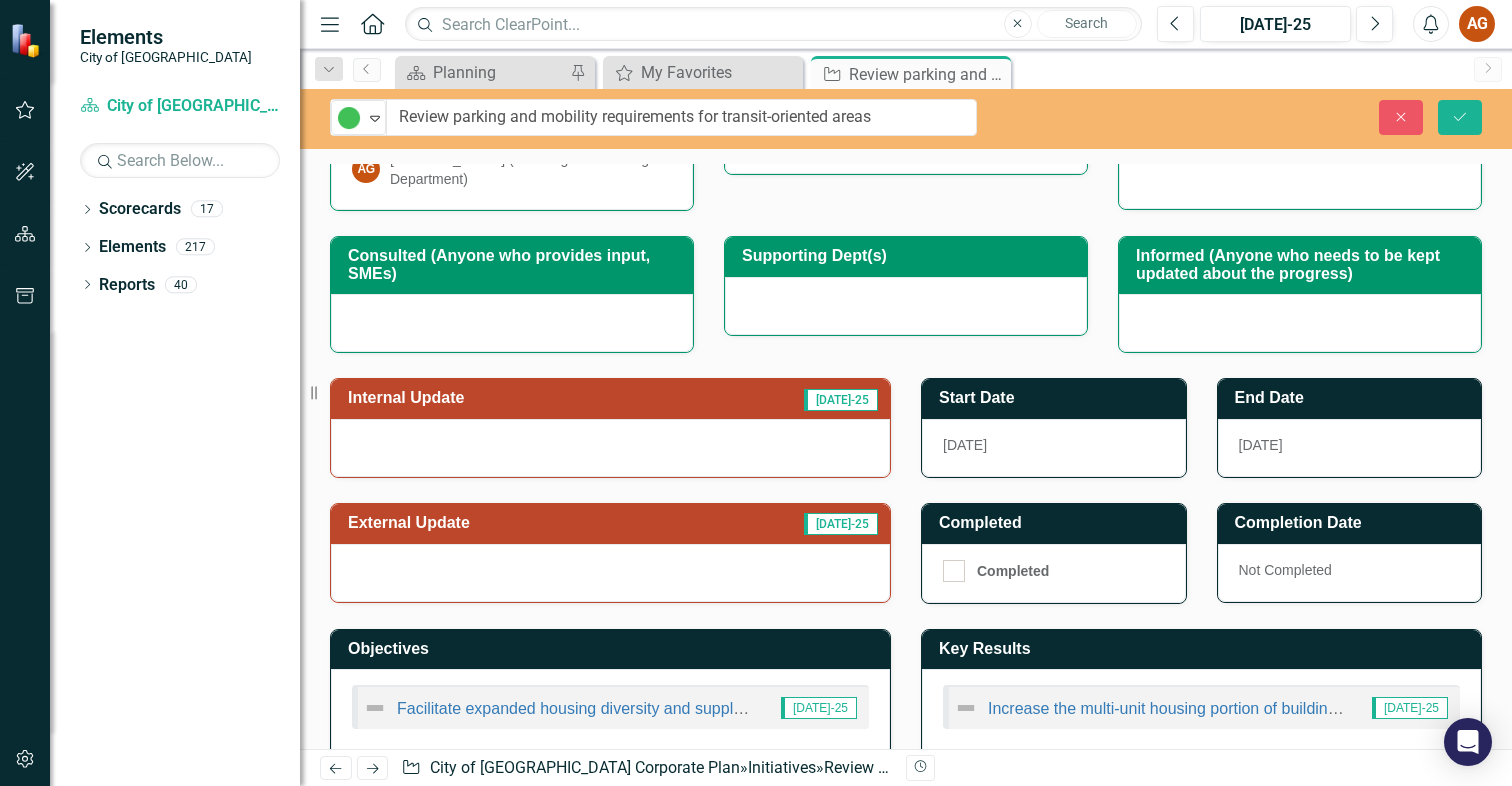 scroll, scrollTop: 365, scrollLeft: 0, axis: vertical 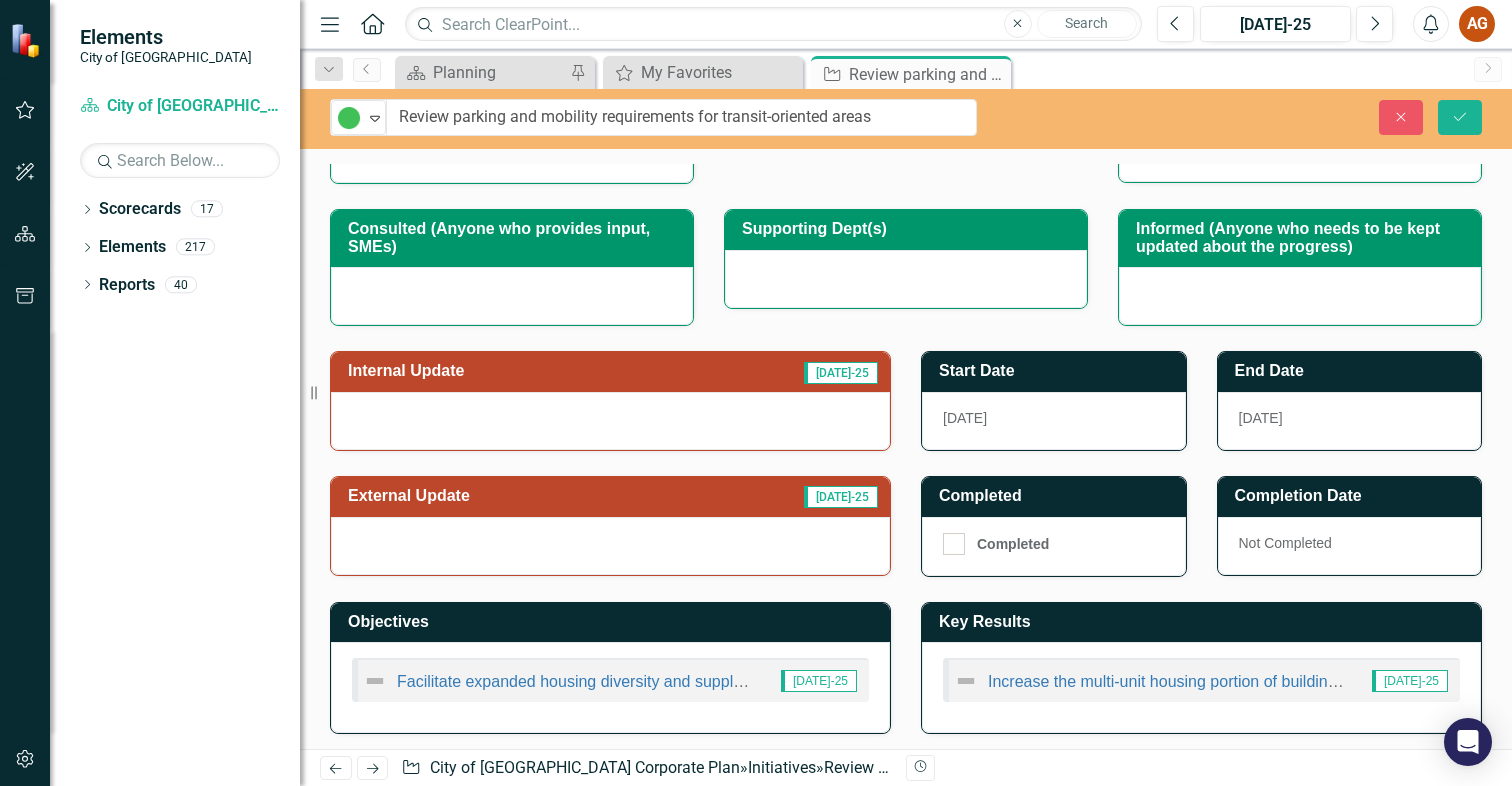 click on "[DATE]-25" at bounding box center [775, 373] 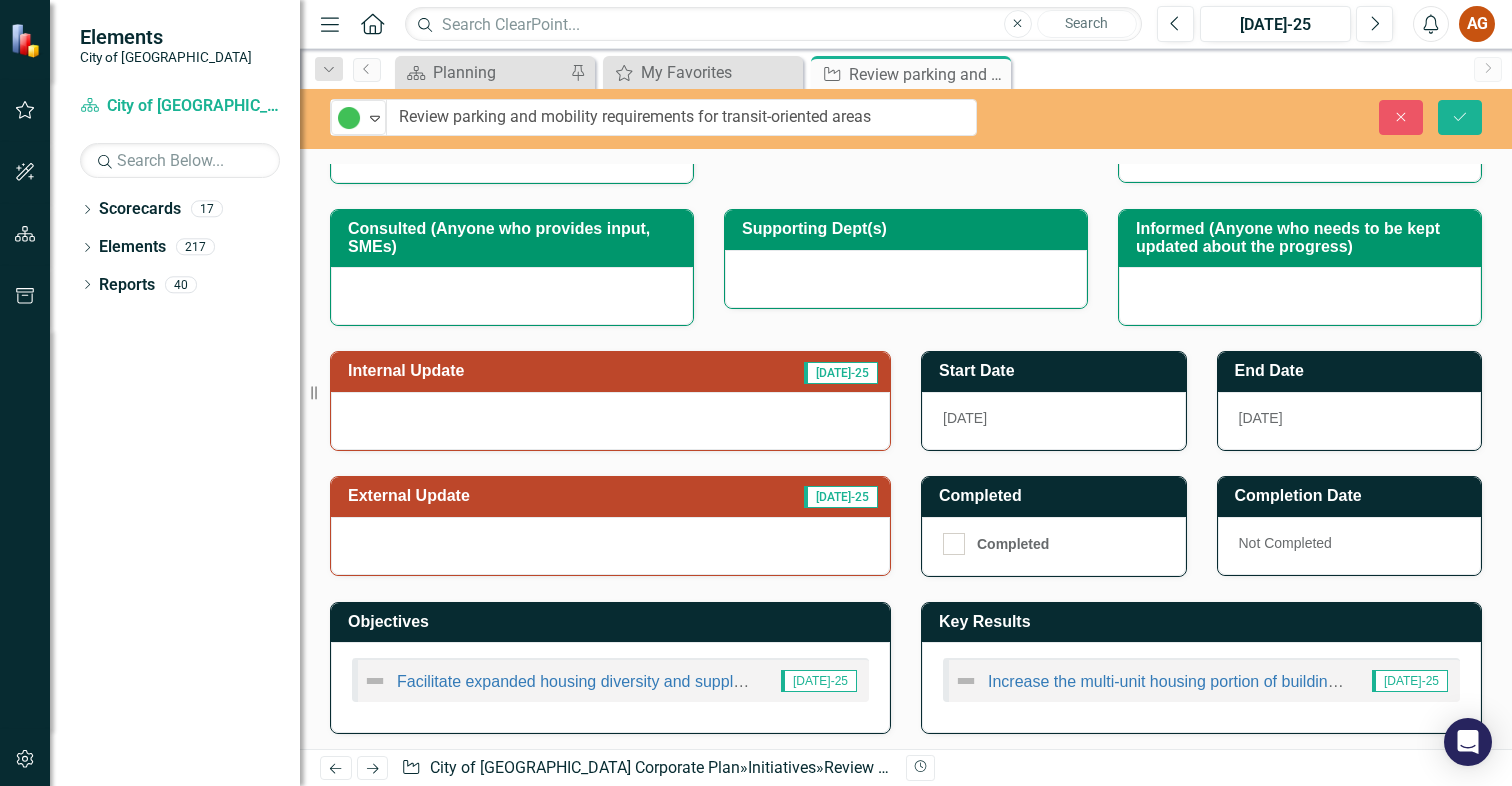 click on "[DATE]-25" at bounding box center [775, 373] 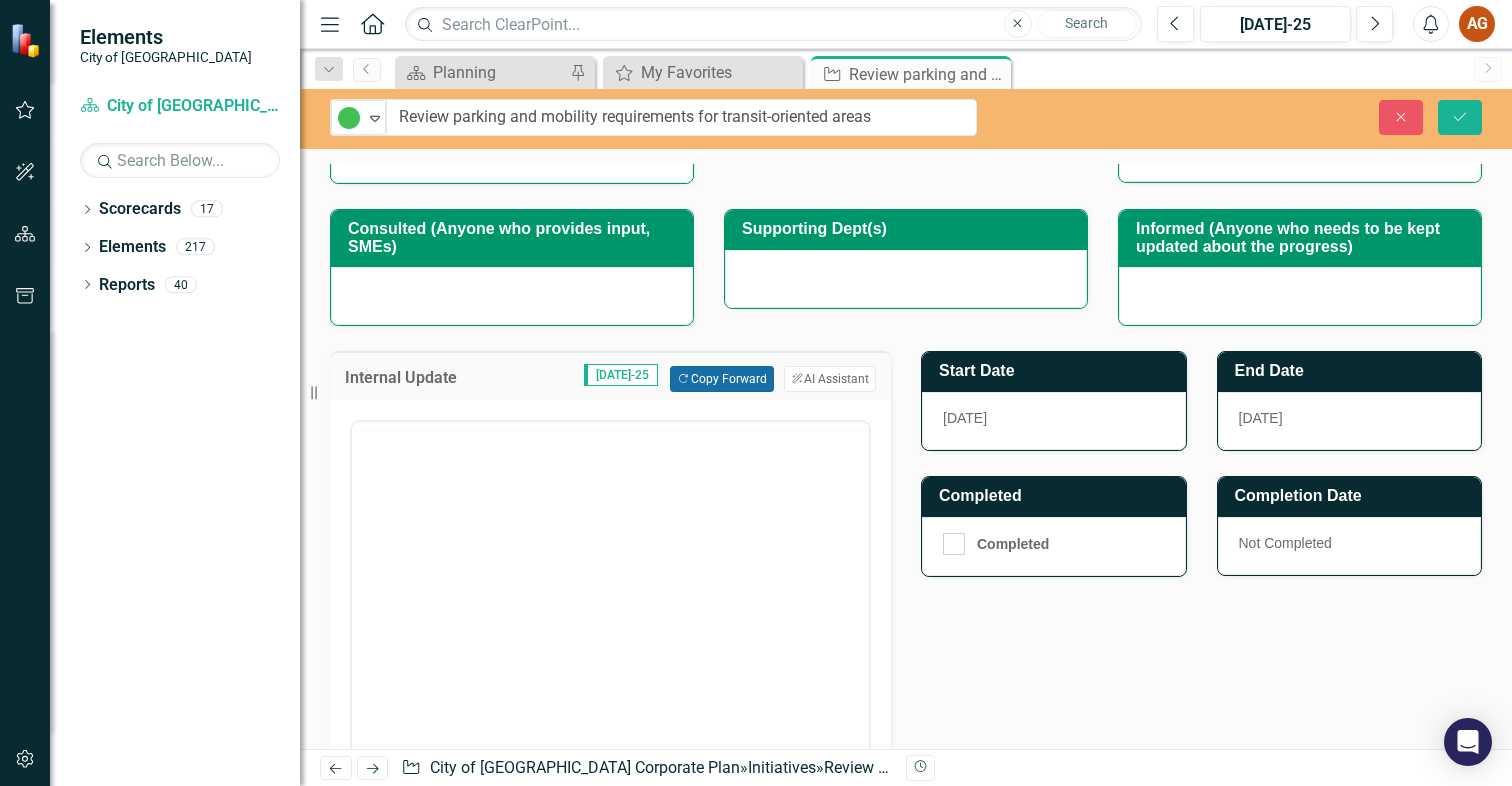 click on "Copy Forward  Copy Forward" at bounding box center [721, 379] 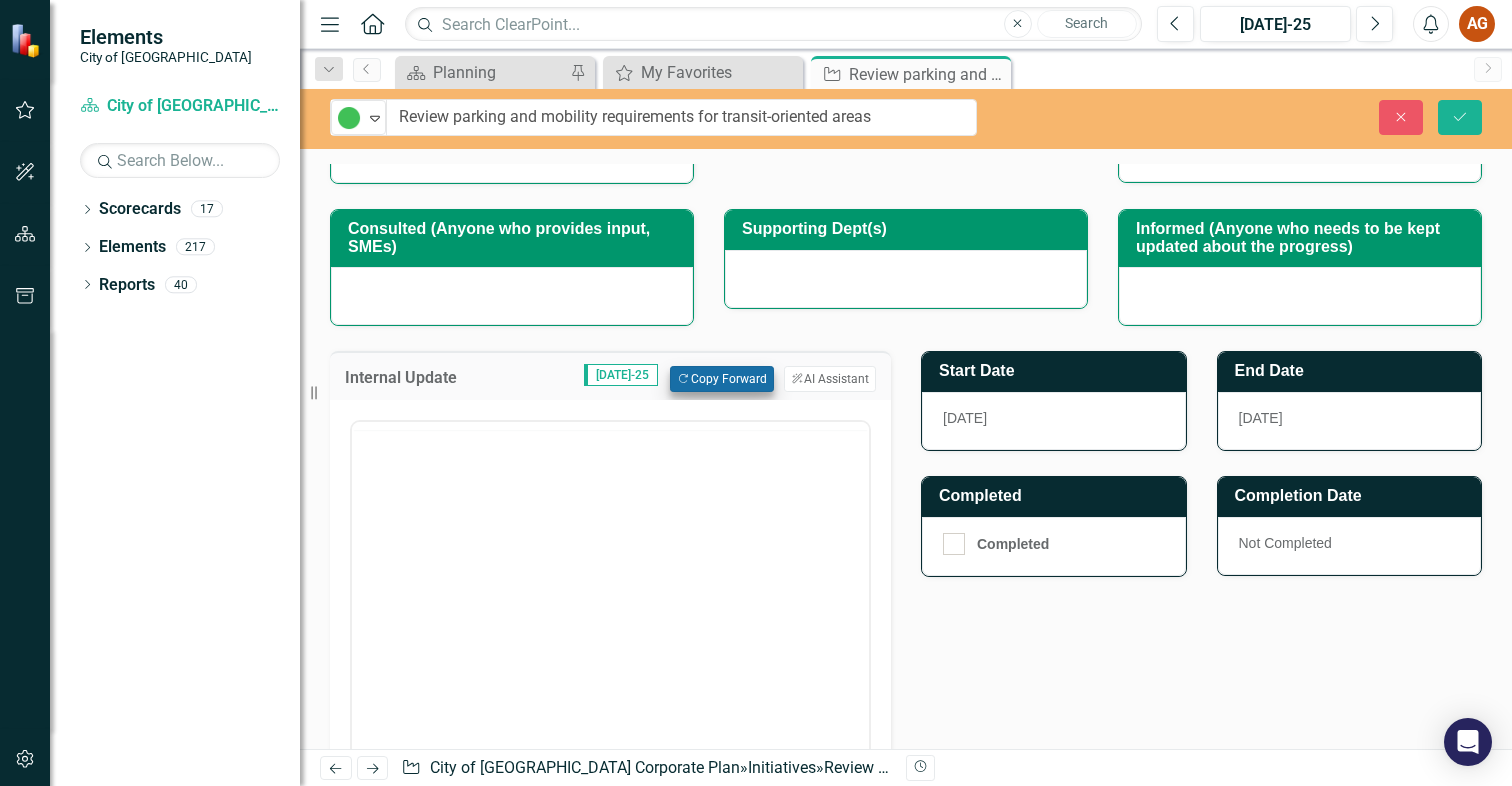 scroll, scrollTop: 0, scrollLeft: 0, axis: both 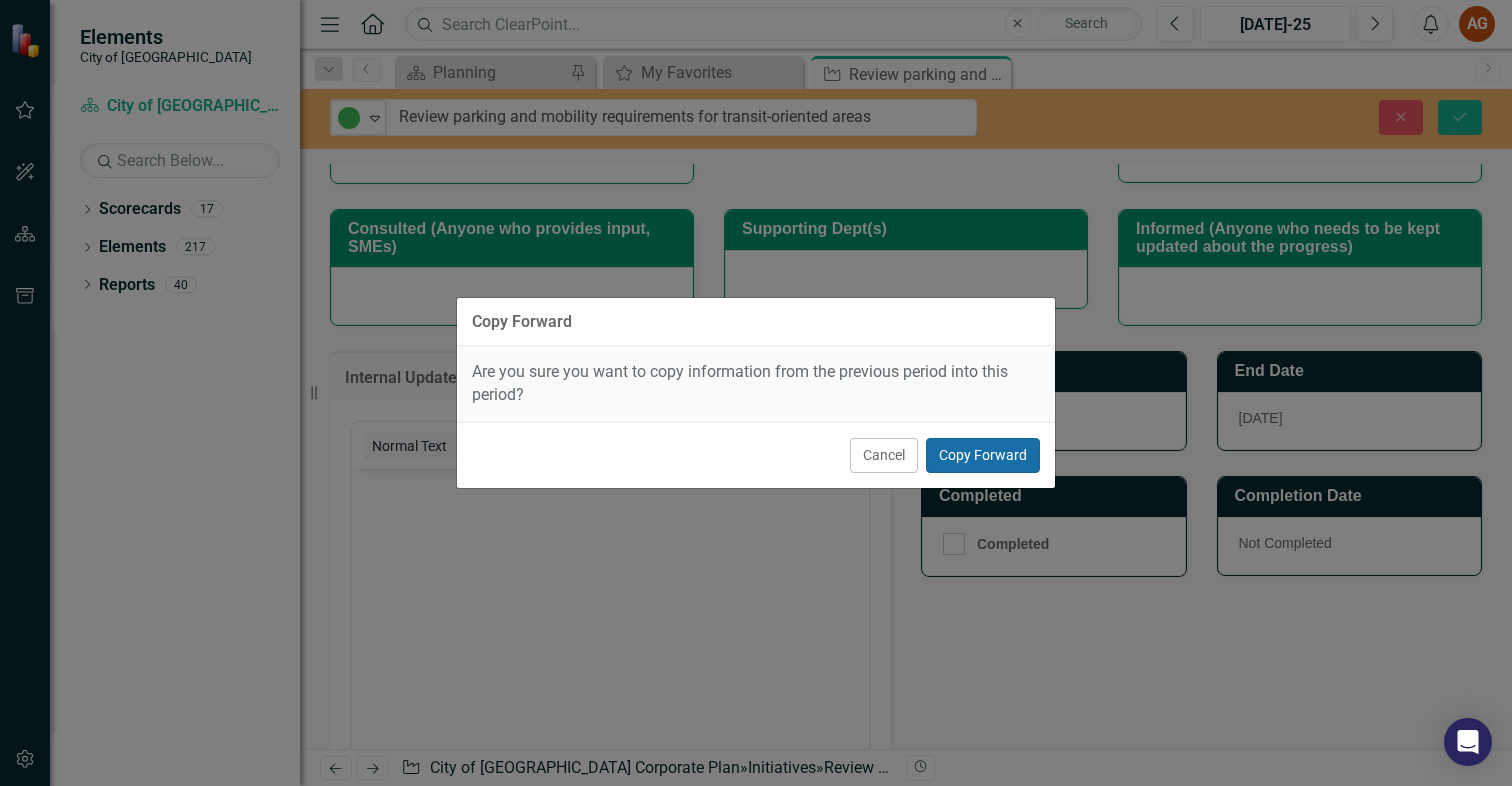 click on "Copy Forward" at bounding box center (983, 455) 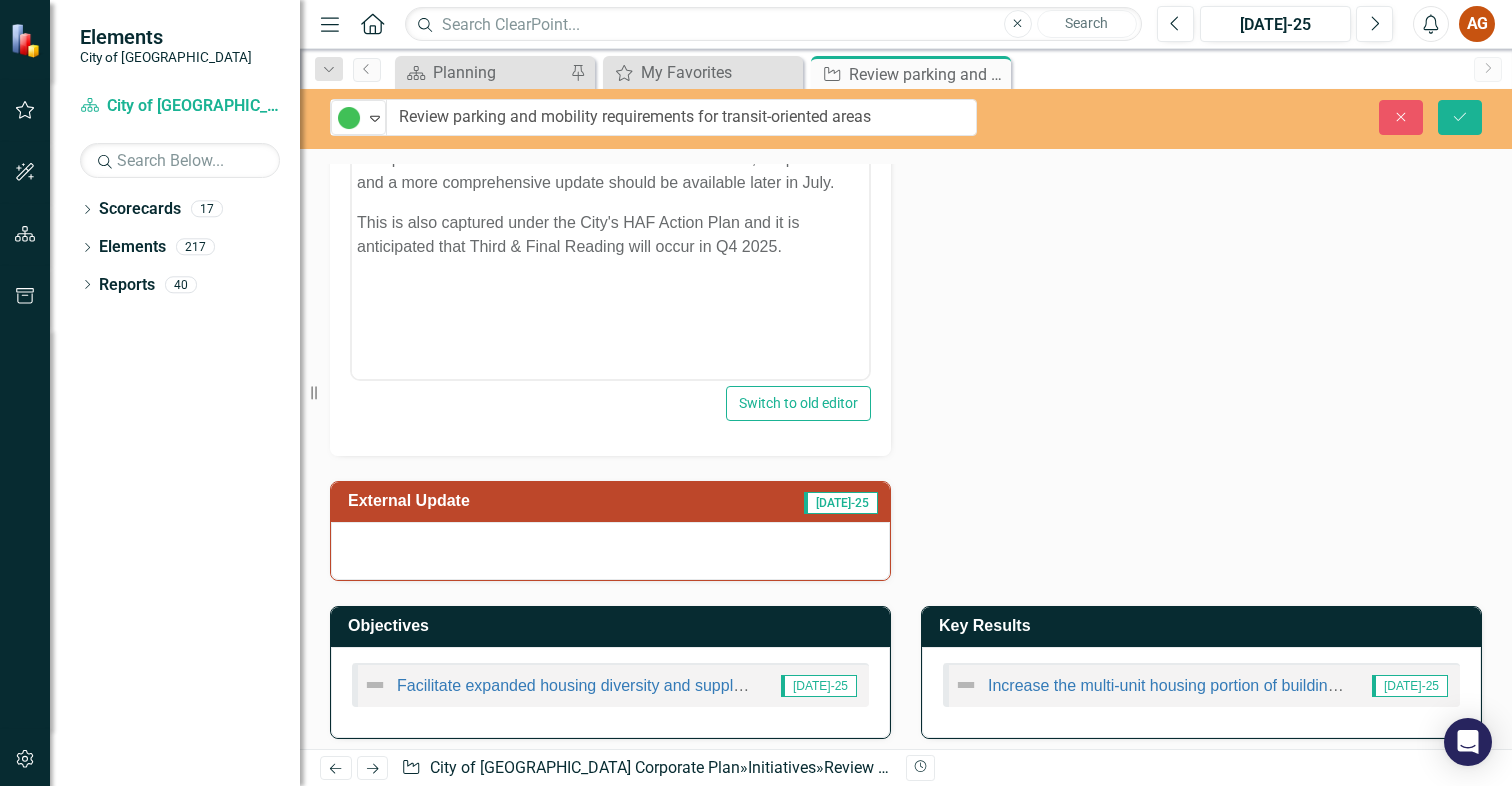 scroll, scrollTop: 808, scrollLeft: 0, axis: vertical 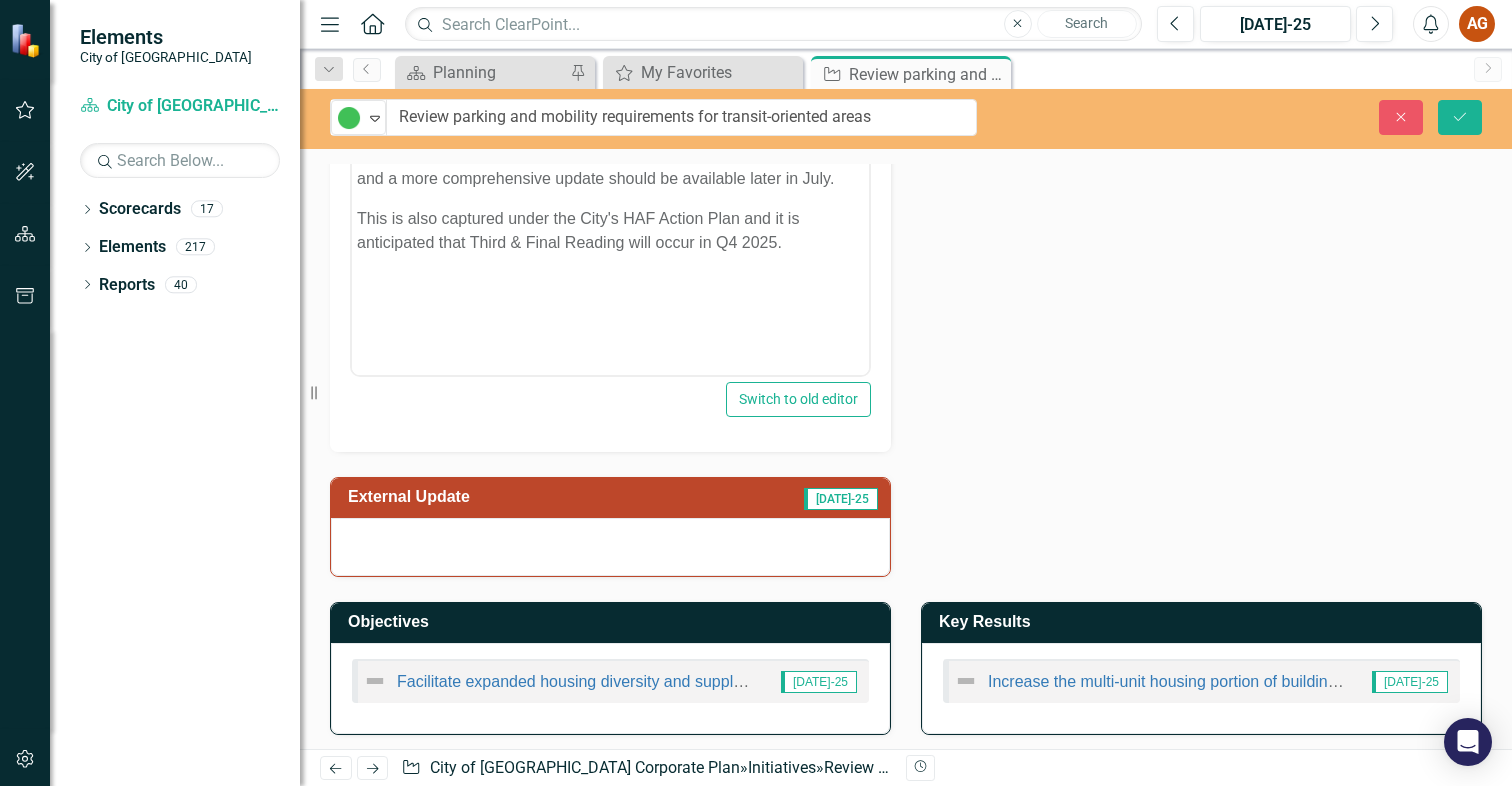 click on "External Update" at bounding box center (512, 497) 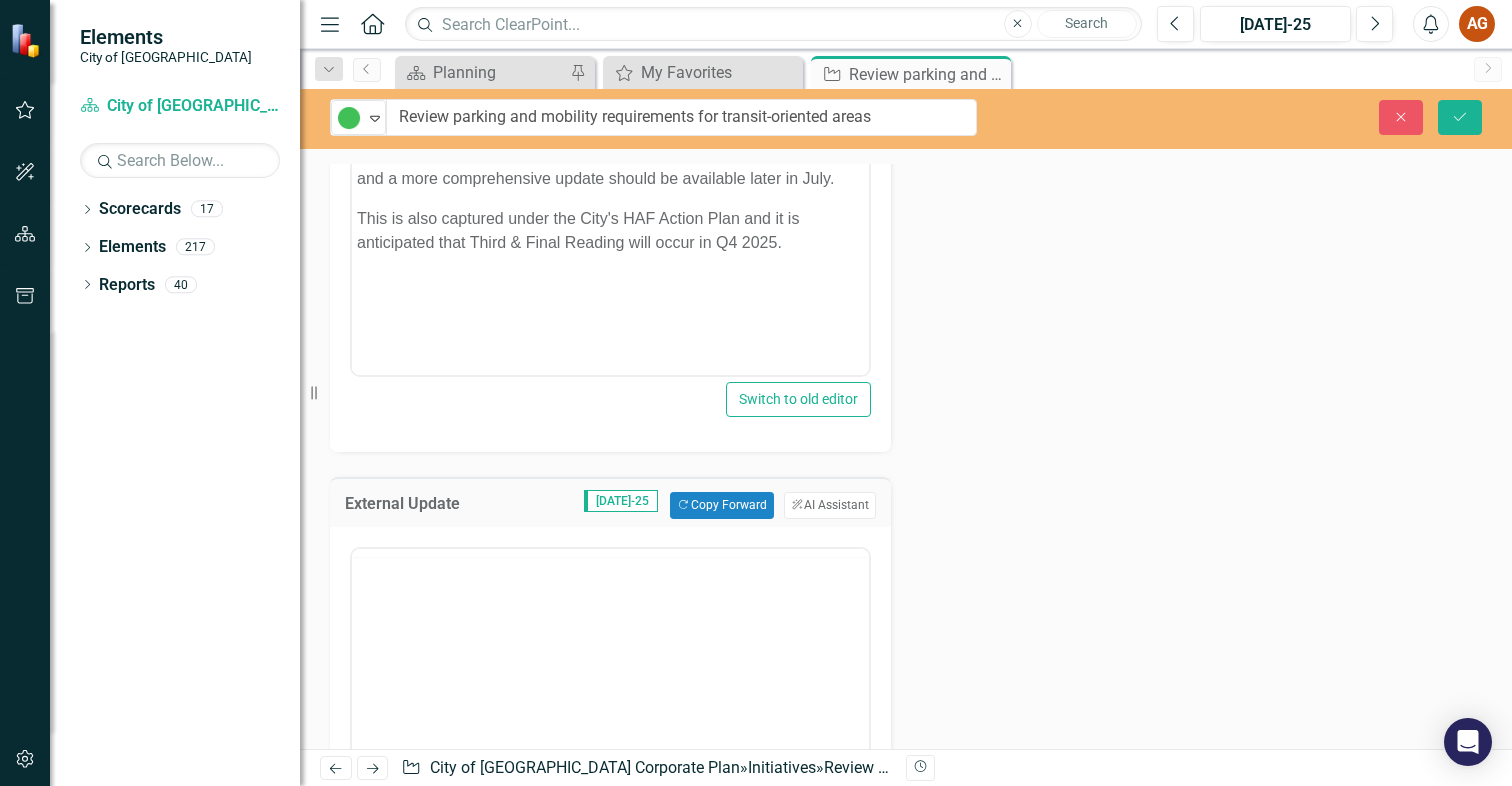 scroll, scrollTop: 0, scrollLeft: 0, axis: both 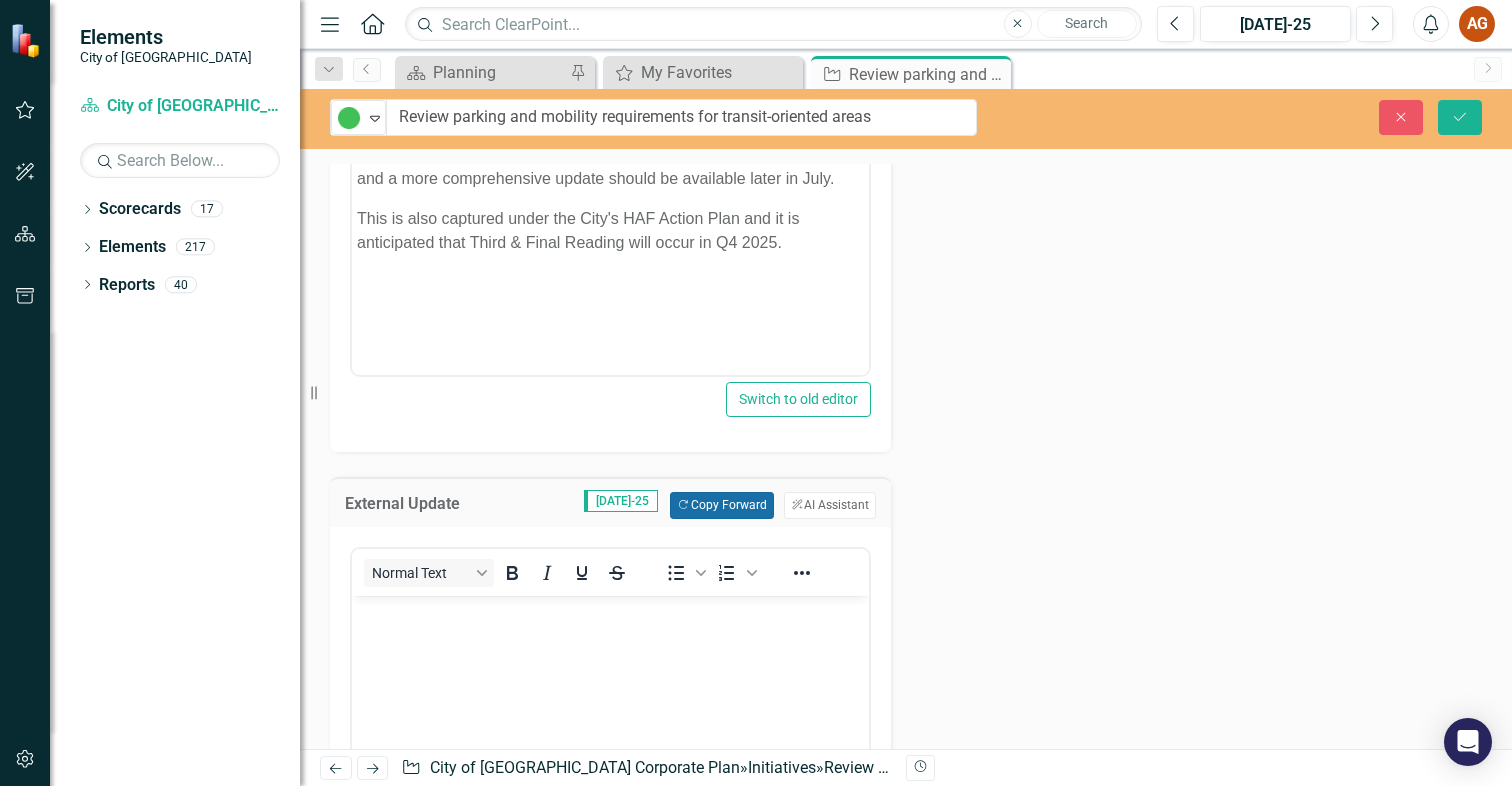 click on "Copy Forward  Copy Forward" at bounding box center [721, 505] 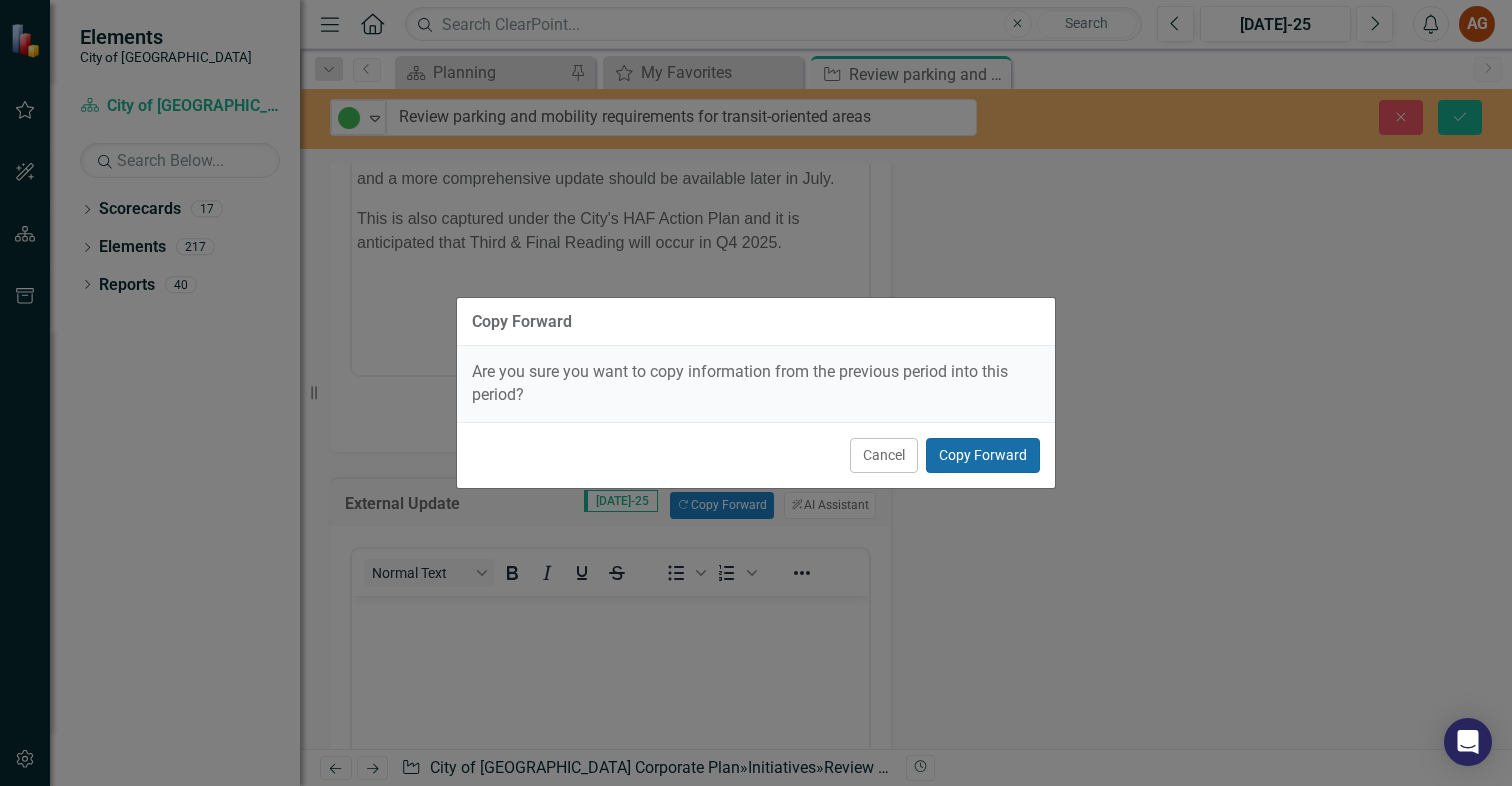 click on "Copy Forward" at bounding box center [983, 455] 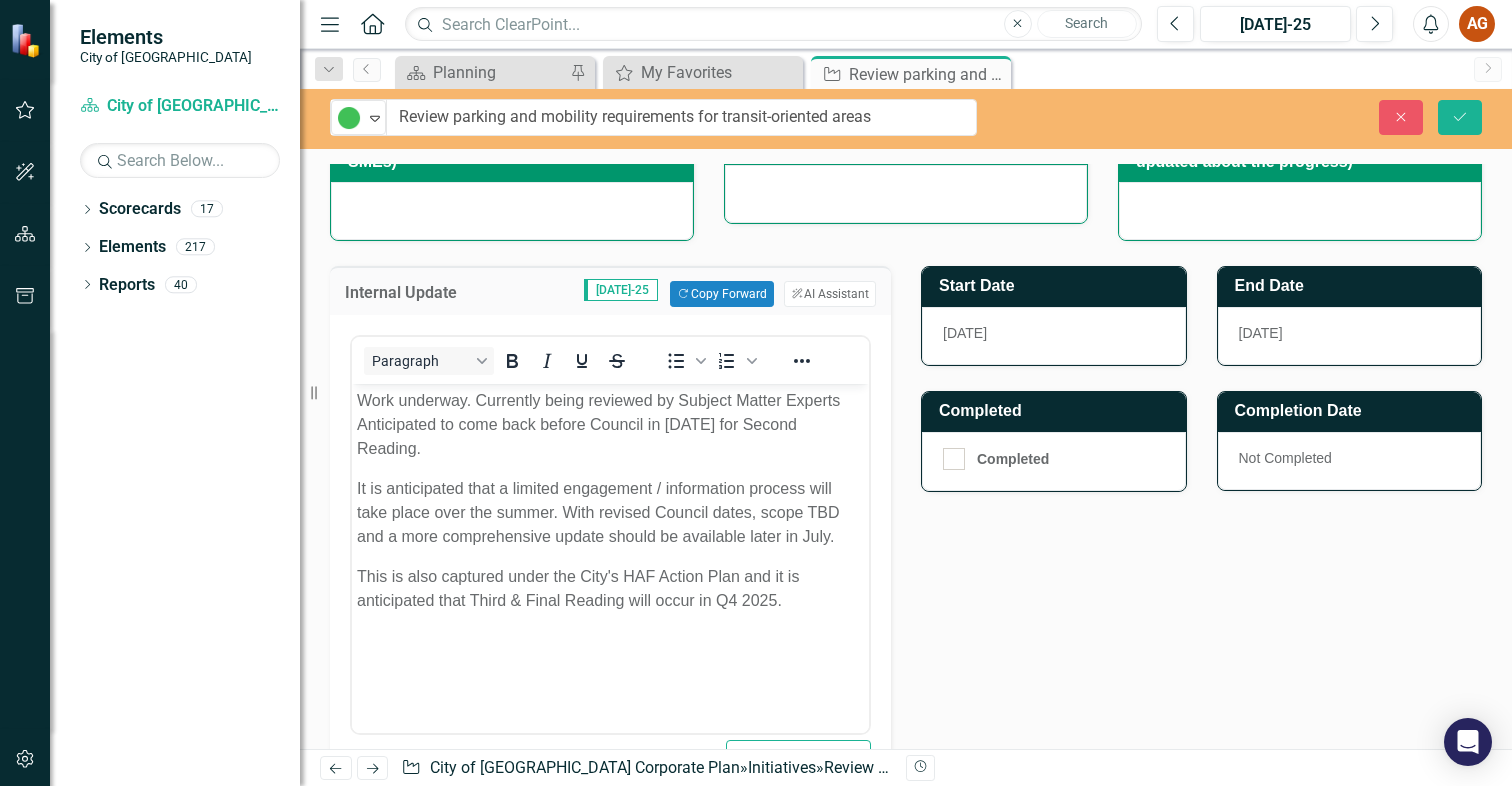scroll, scrollTop: 408, scrollLeft: 0, axis: vertical 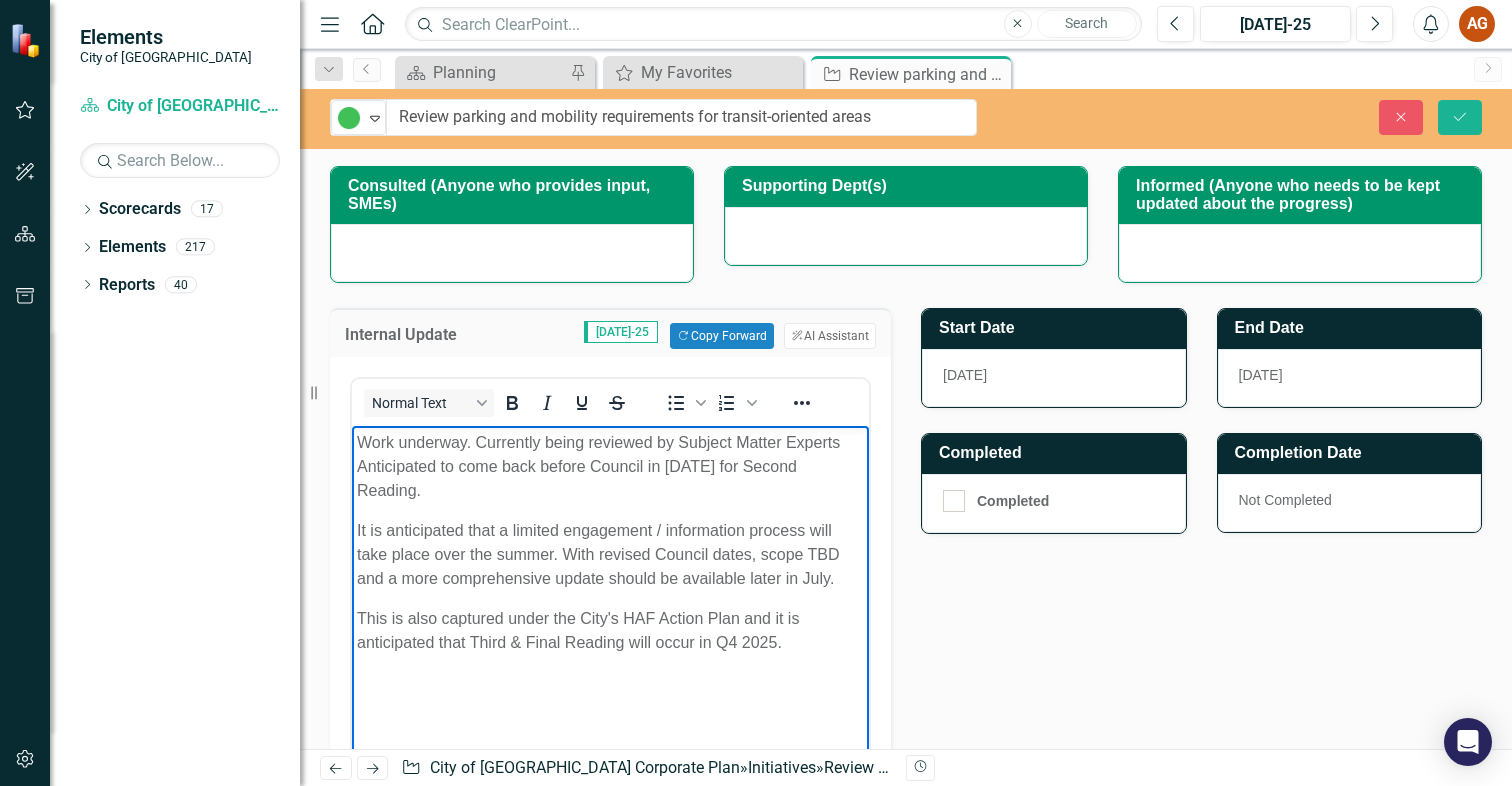 click on "It is anticipated that a limited engagement / information process will take place over the summer. With revised Council dates, scope TBD and a more comprehensive update should be available later in July." at bounding box center [610, 555] 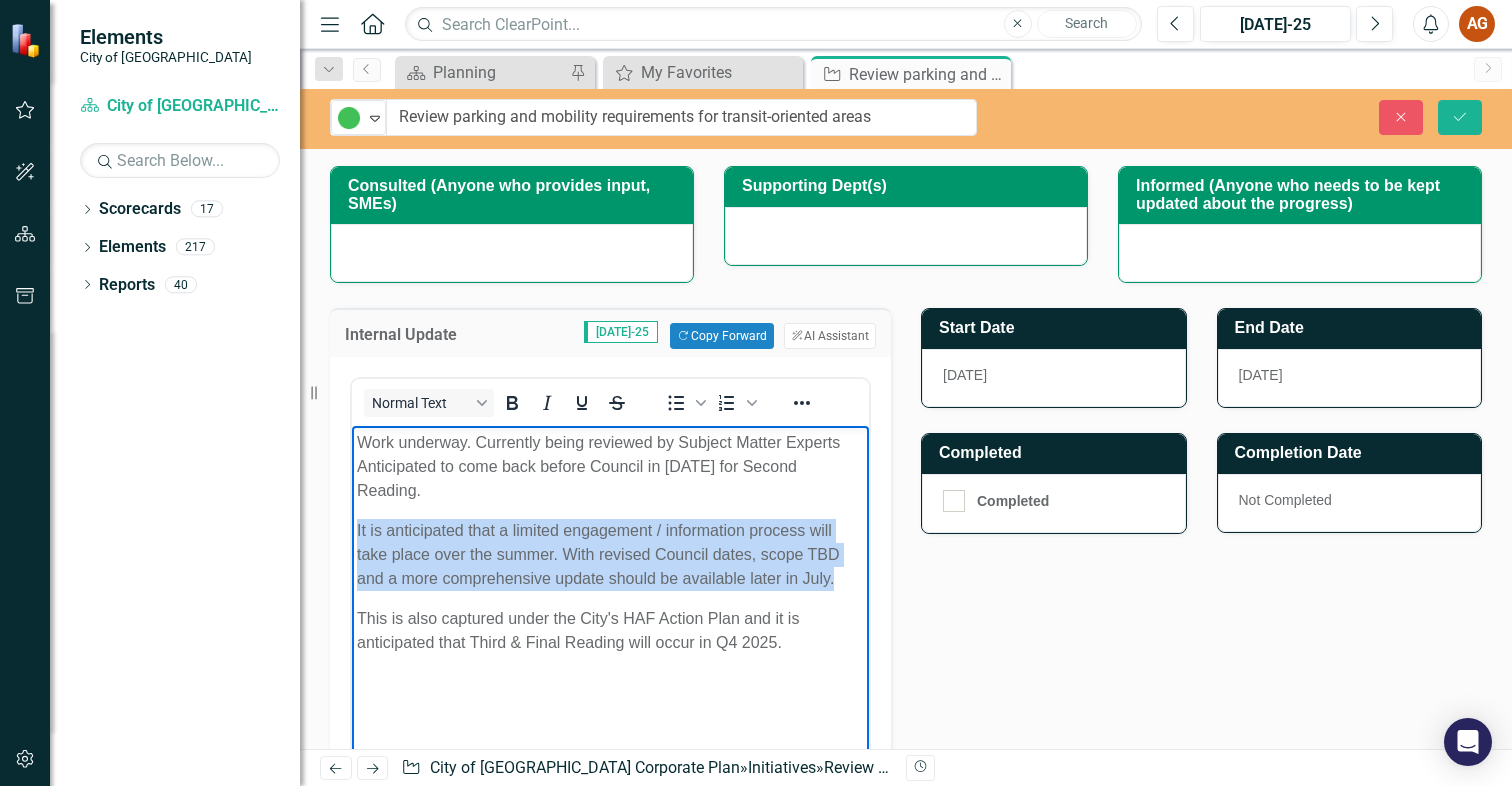 drag, startPoint x: 836, startPoint y: 581, endPoint x: 697, endPoint y: 961, distance: 404.6245 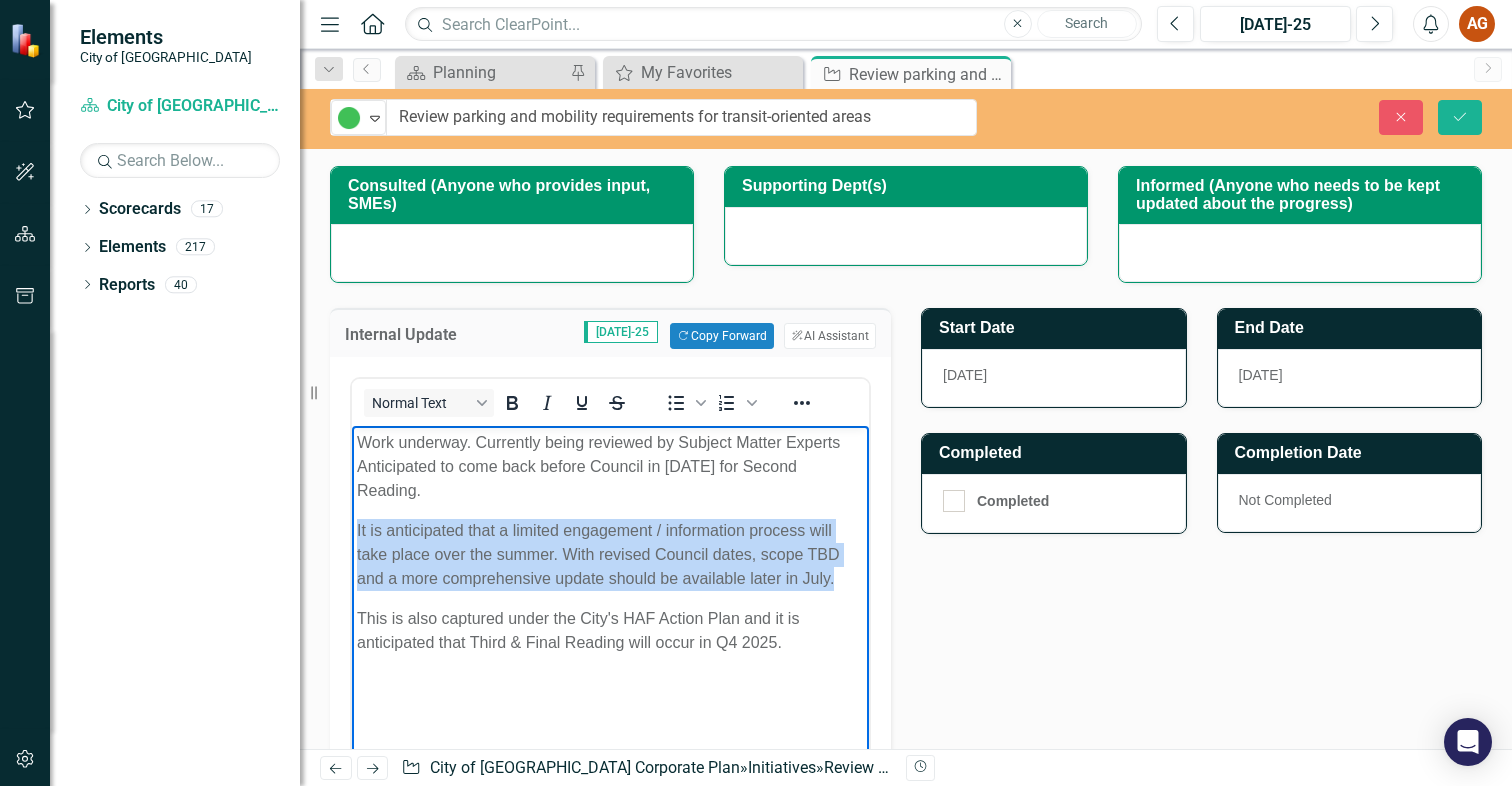 click on "Work underway. Currently being reviewed by Subject Matter Experts Anticipated to come back before Council in September 2025 for Second Reading.  It is anticipated that a limited engagement / information process will take place over the summer. With revised Council dates, scope TBD and a more comprehensive update should be available later in July. This is also captured under the City's HAF Action Plan and it is anticipated that Third & Final Reading will occur in Q4 2025." at bounding box center [610, 576] 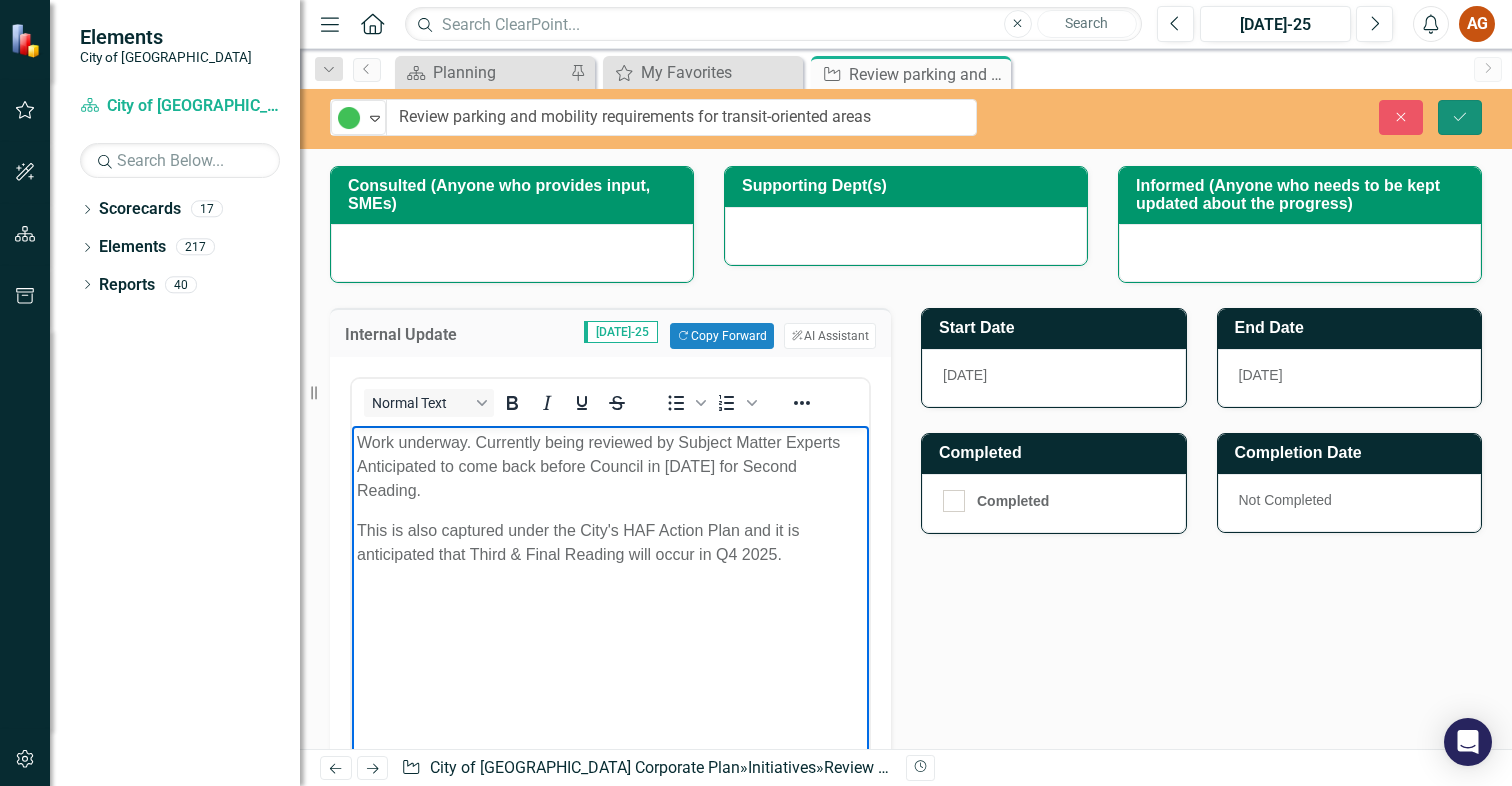 click on "Save" 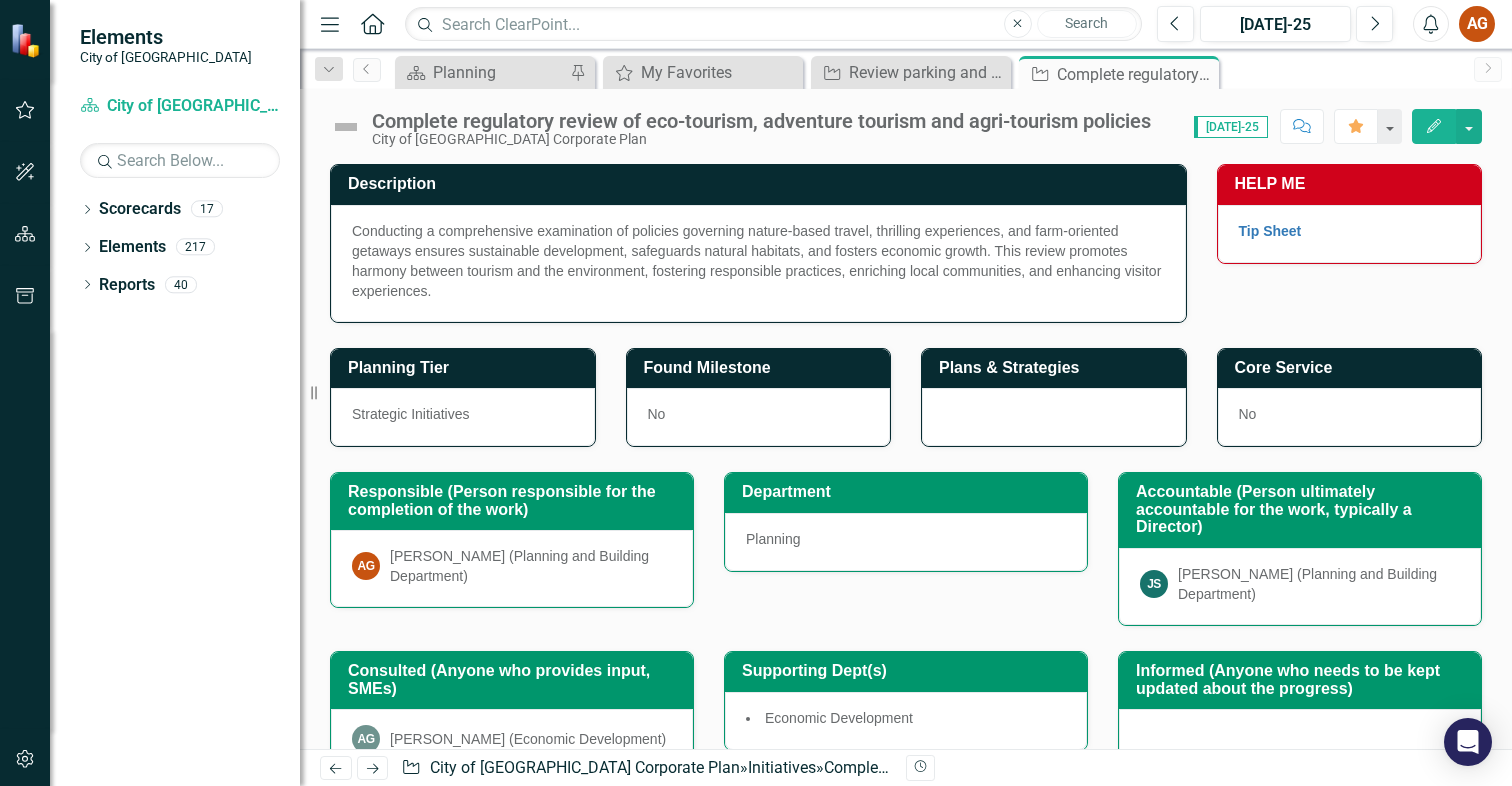scroll, scrollTop: 0, scrollLeft: 0, axis: both 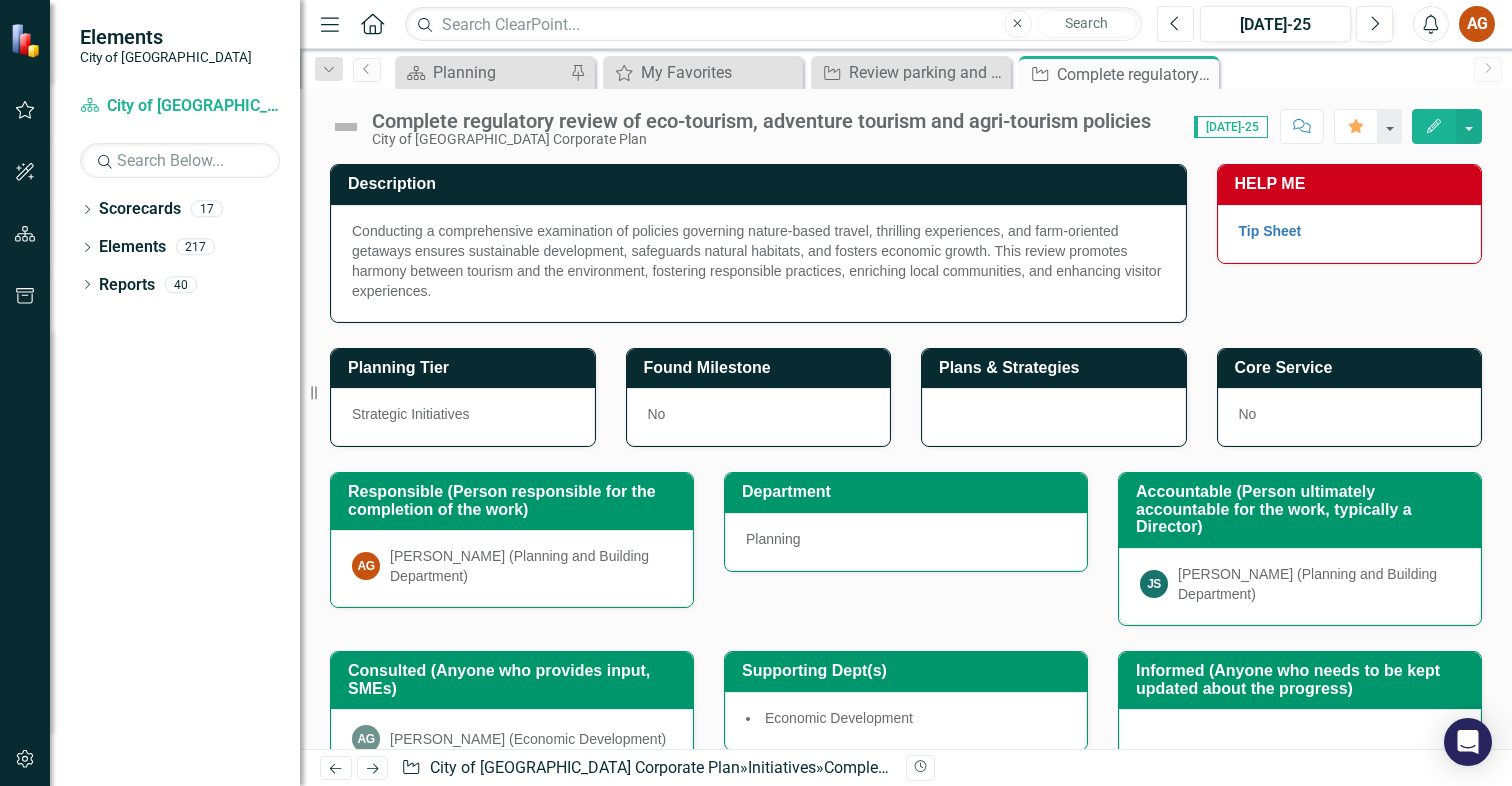 click 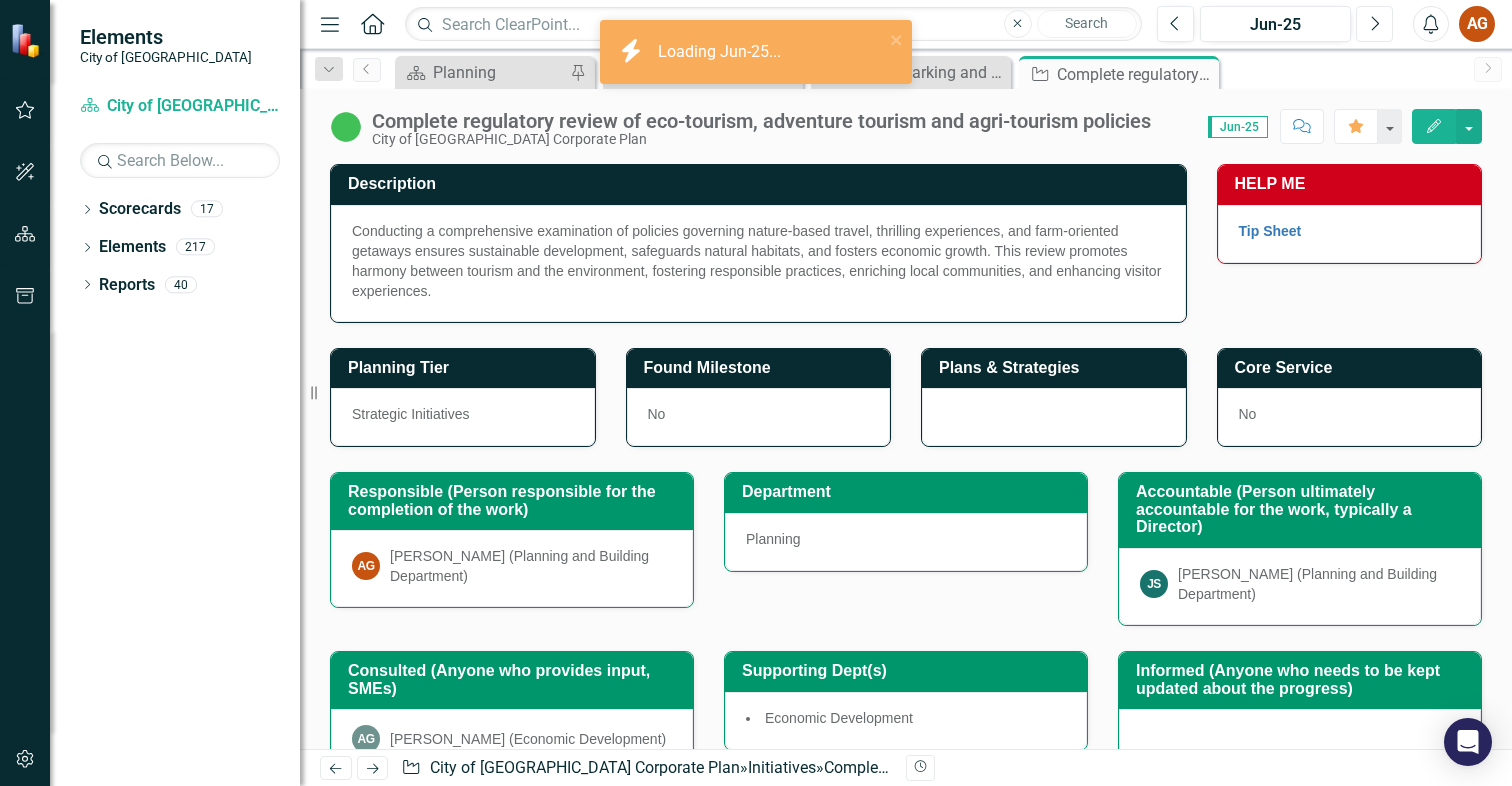 click on "Next" 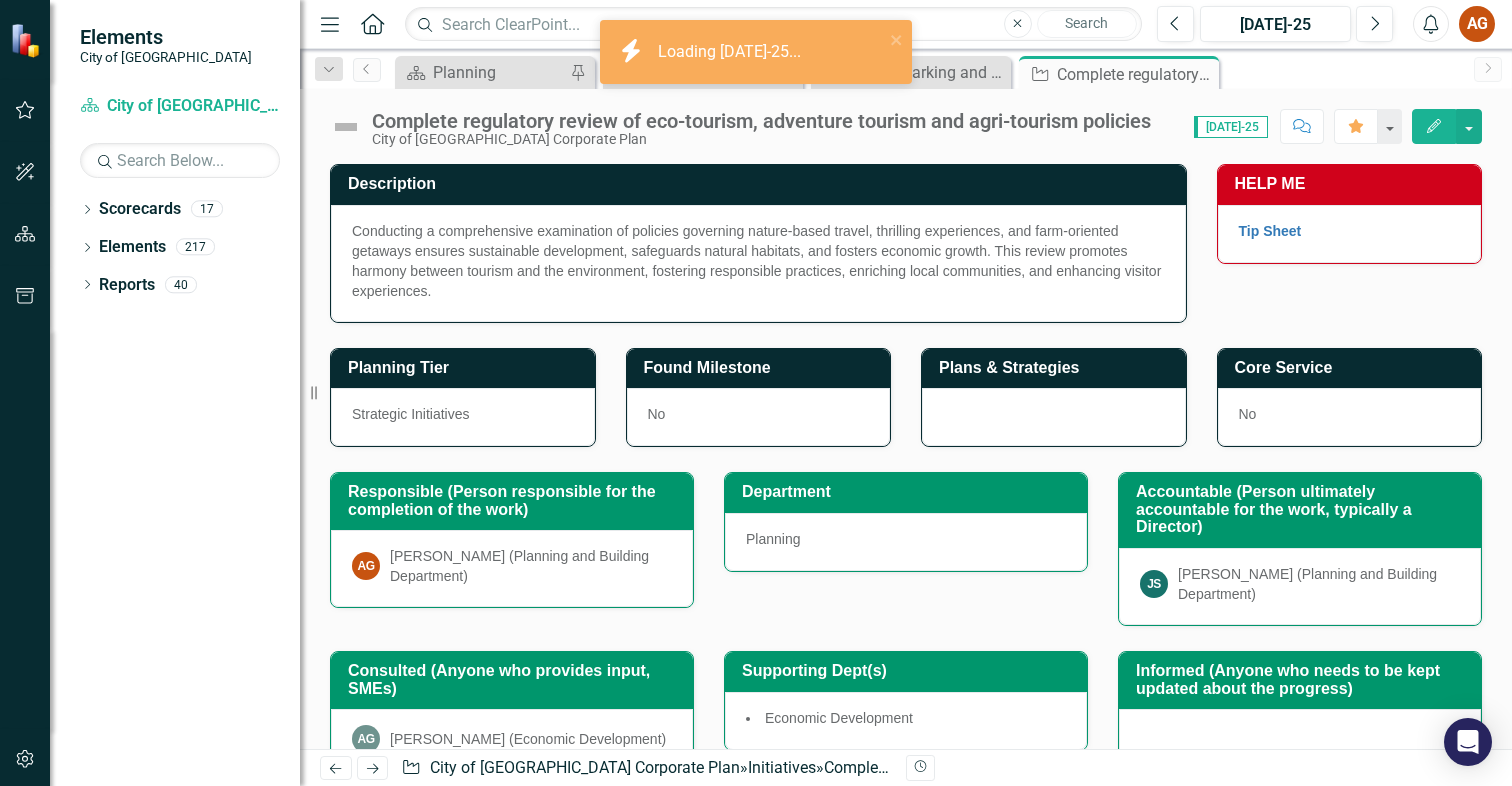 click at bounding box center (346, 127) 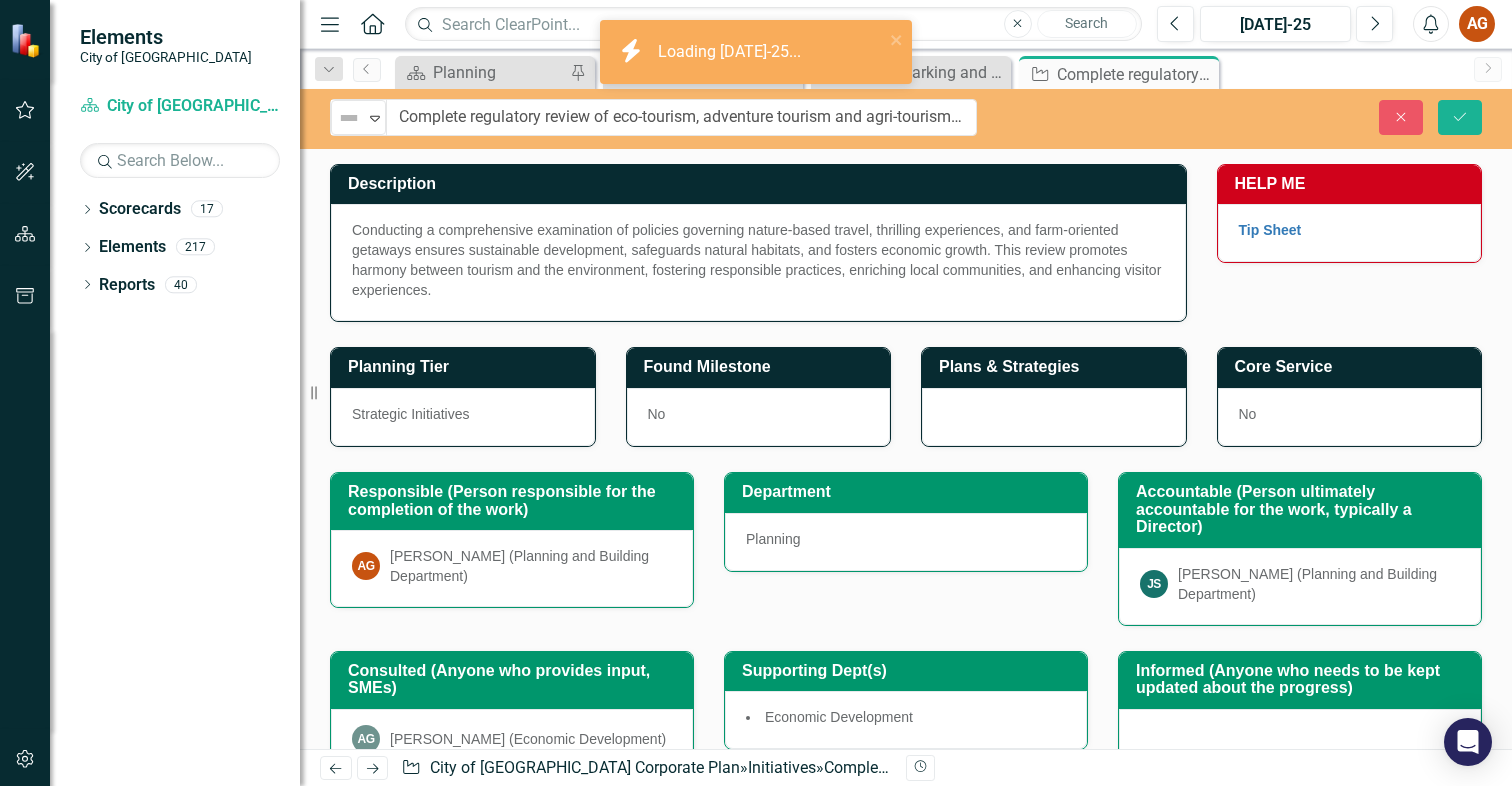 click on "Not Defined" at bounding box center [350, 118] 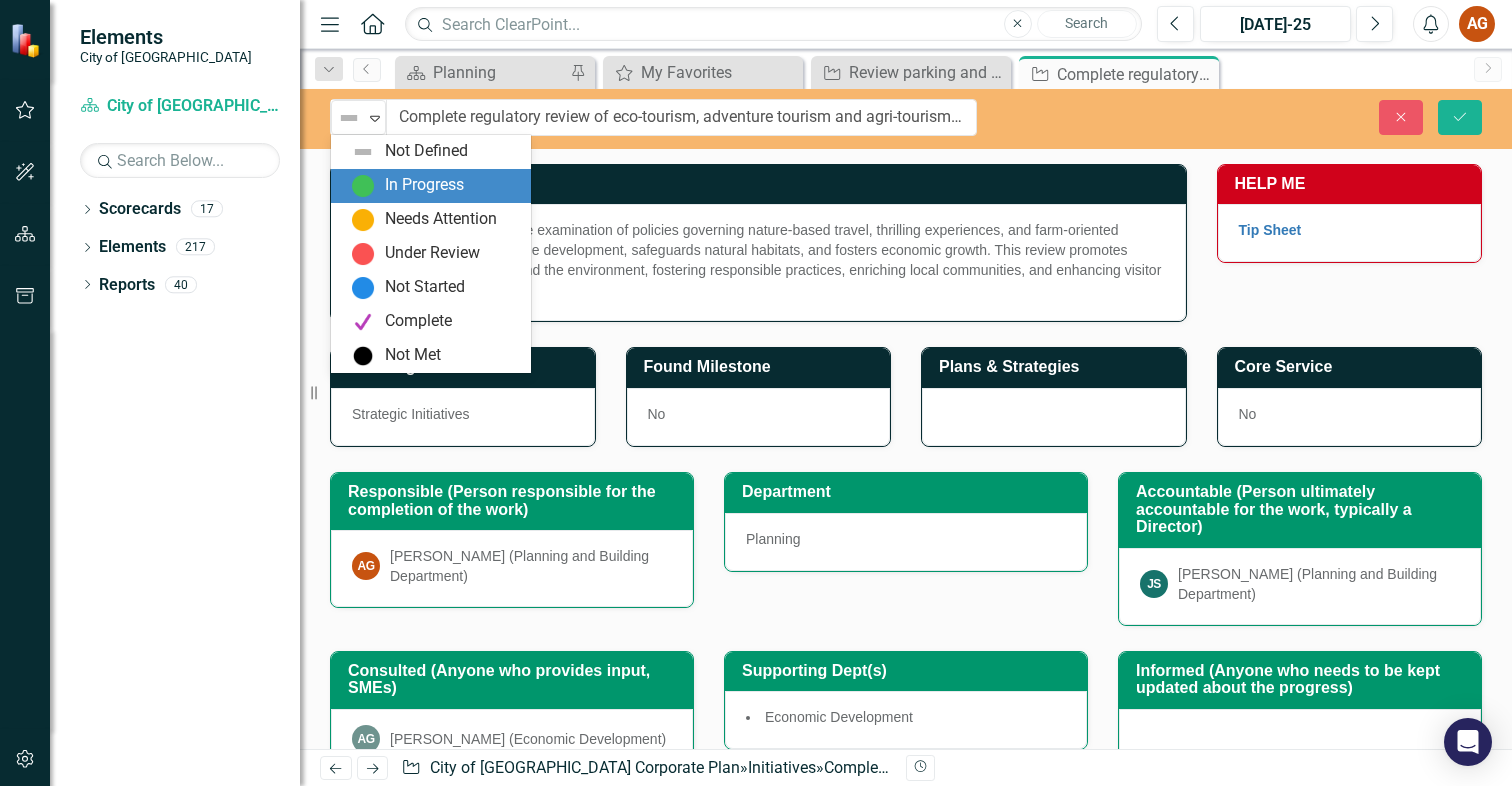 click at bounding box center (363, 186) 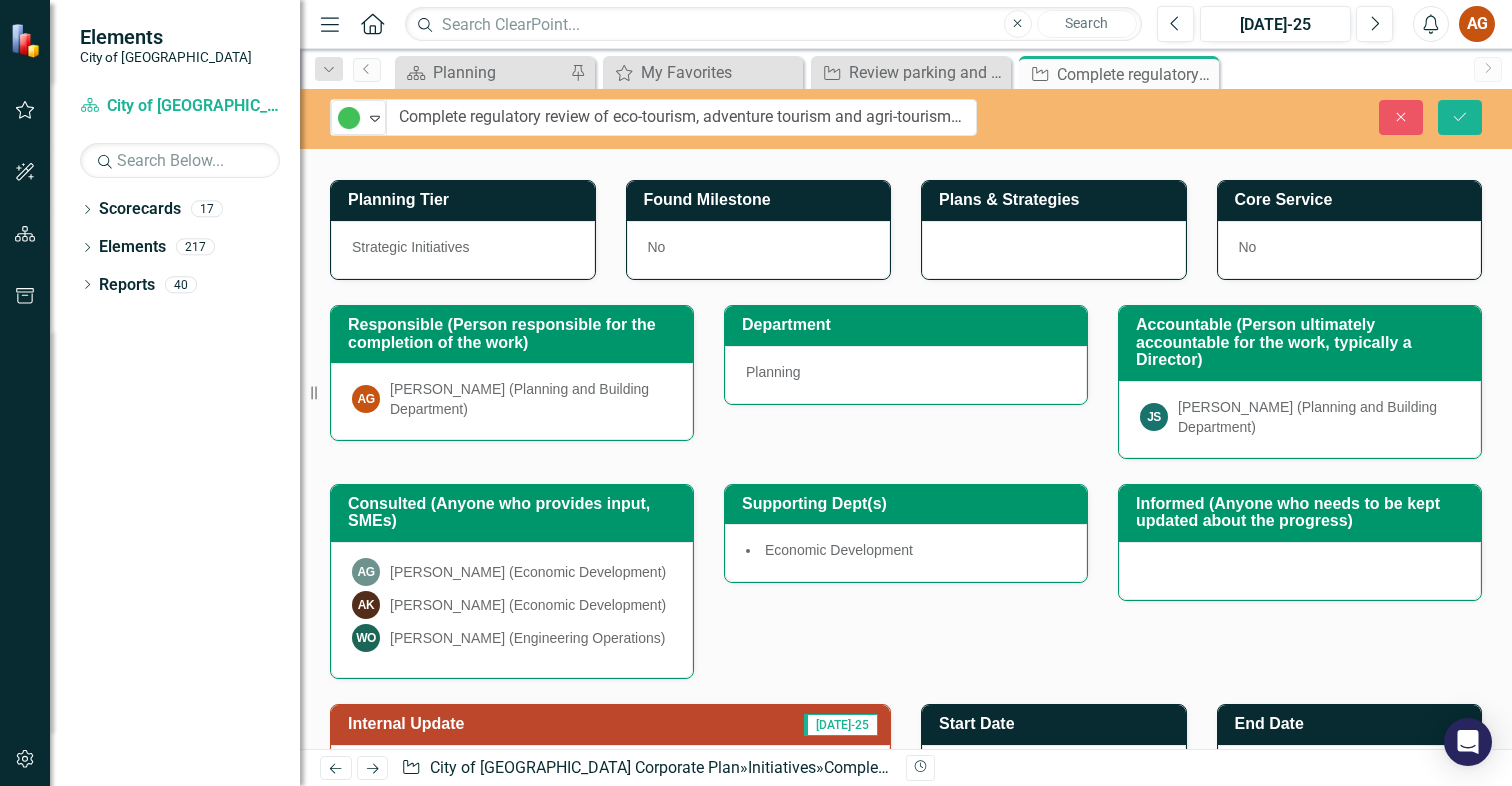 scroll, scrollTop: 585, scrollLeft: 0, axis: vertical 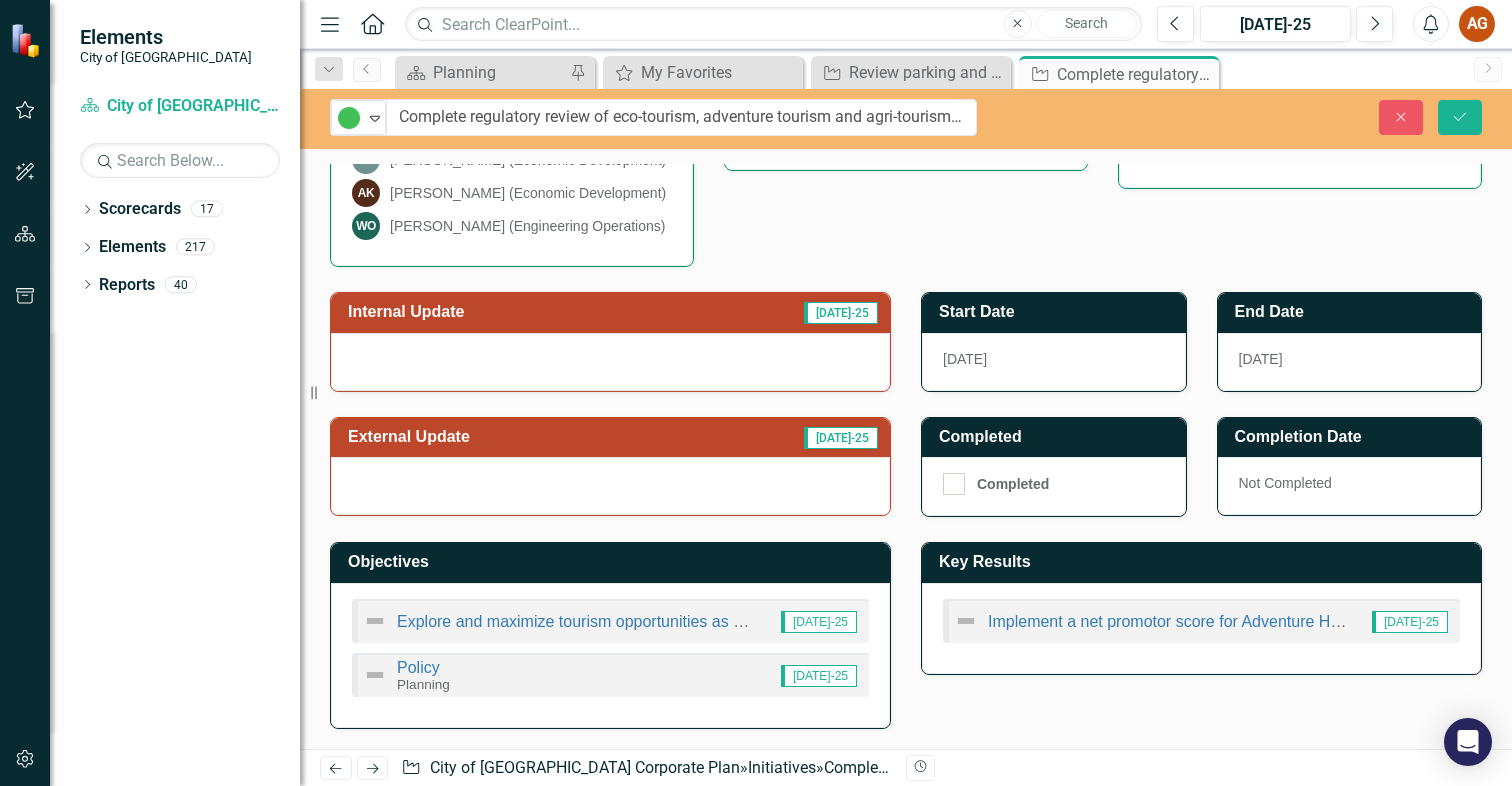 click on "Internal Update" at bounding box center (509, 314) 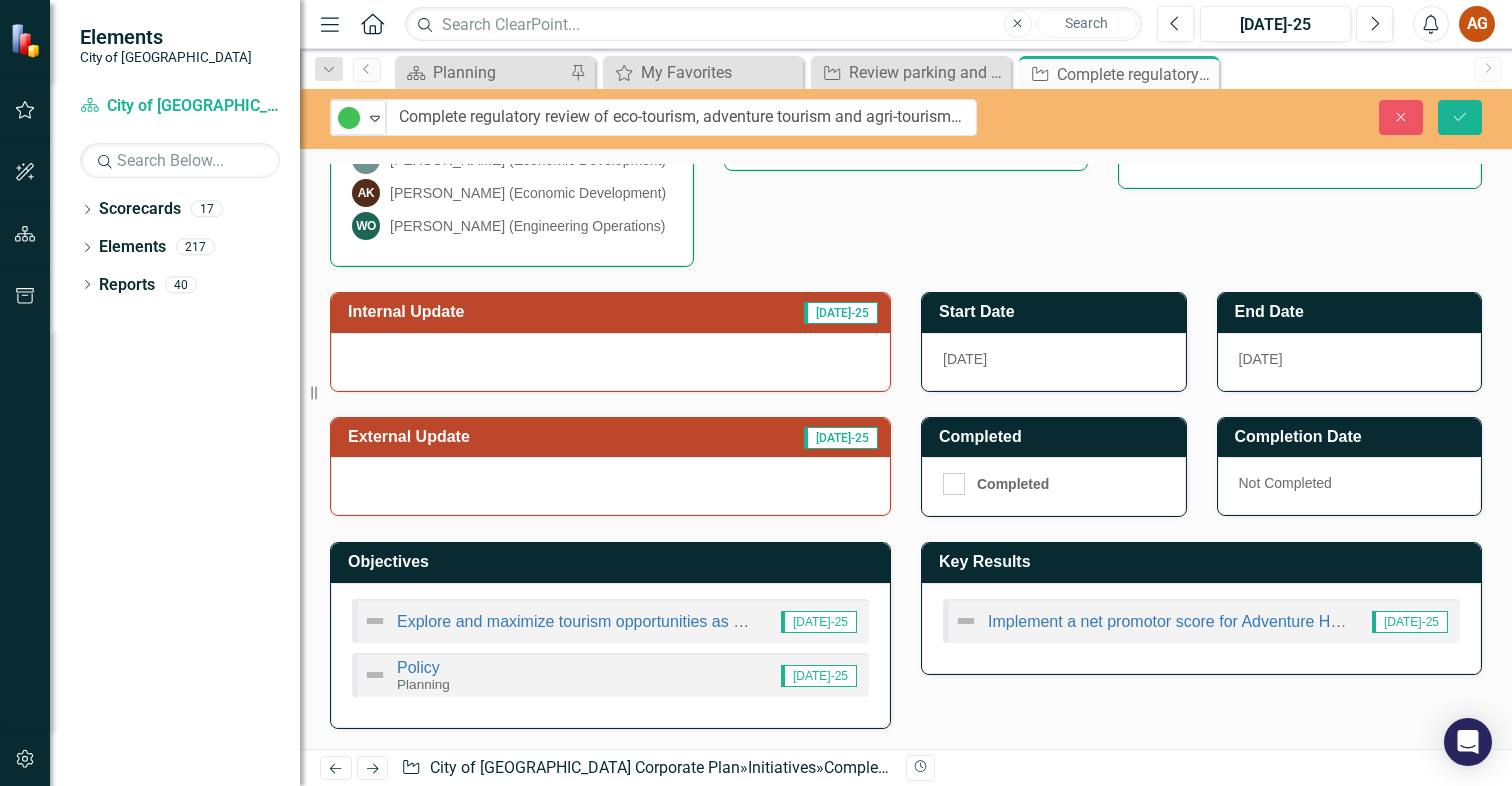 click on "Internal Update" at bounding box center [509, 314] 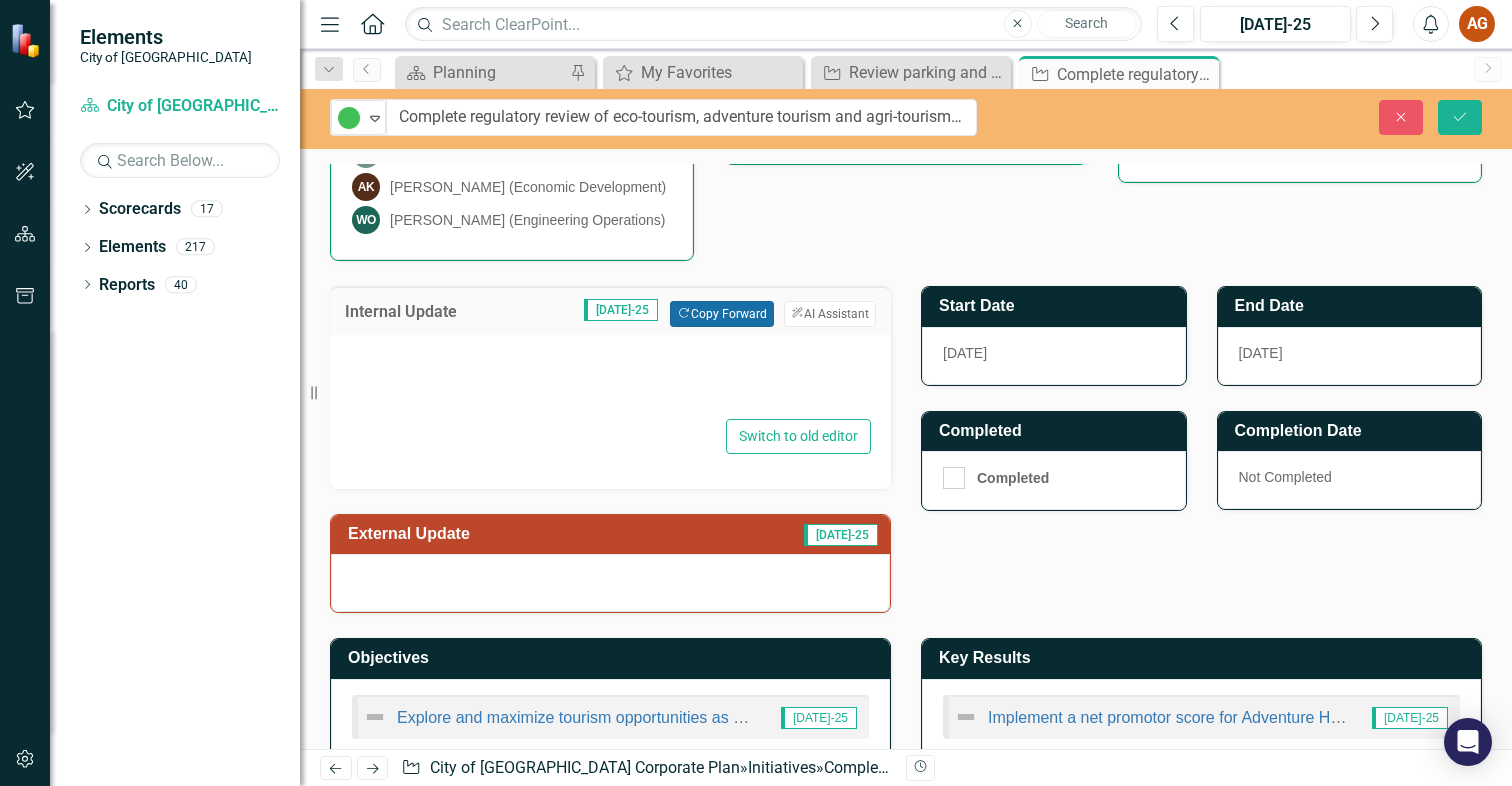 click on "Copy Forward  Copy Forward" at bounding box center (721, 314) 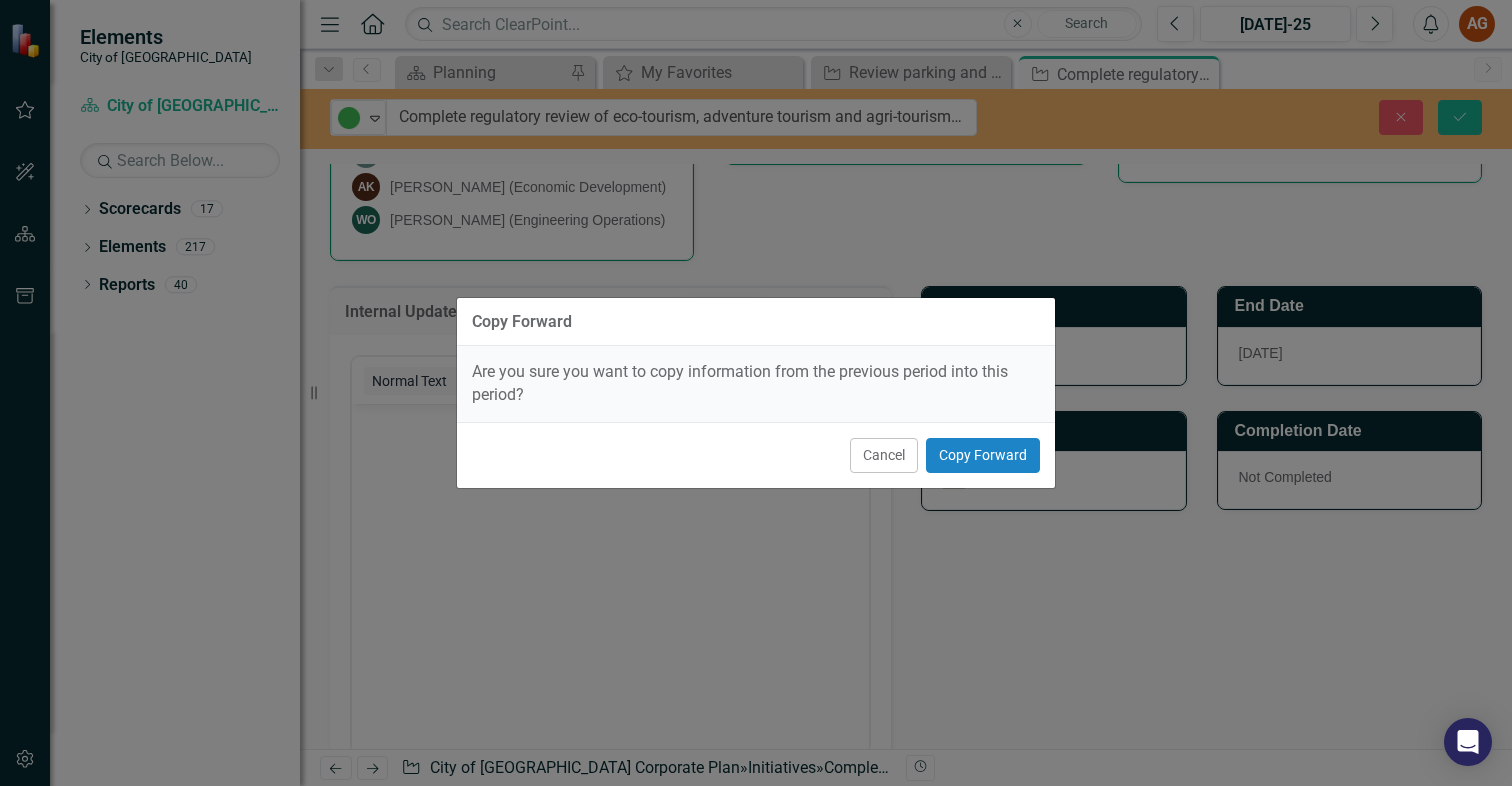 scroll, scrollTop: 0, scrollLeft: 0, axis: both 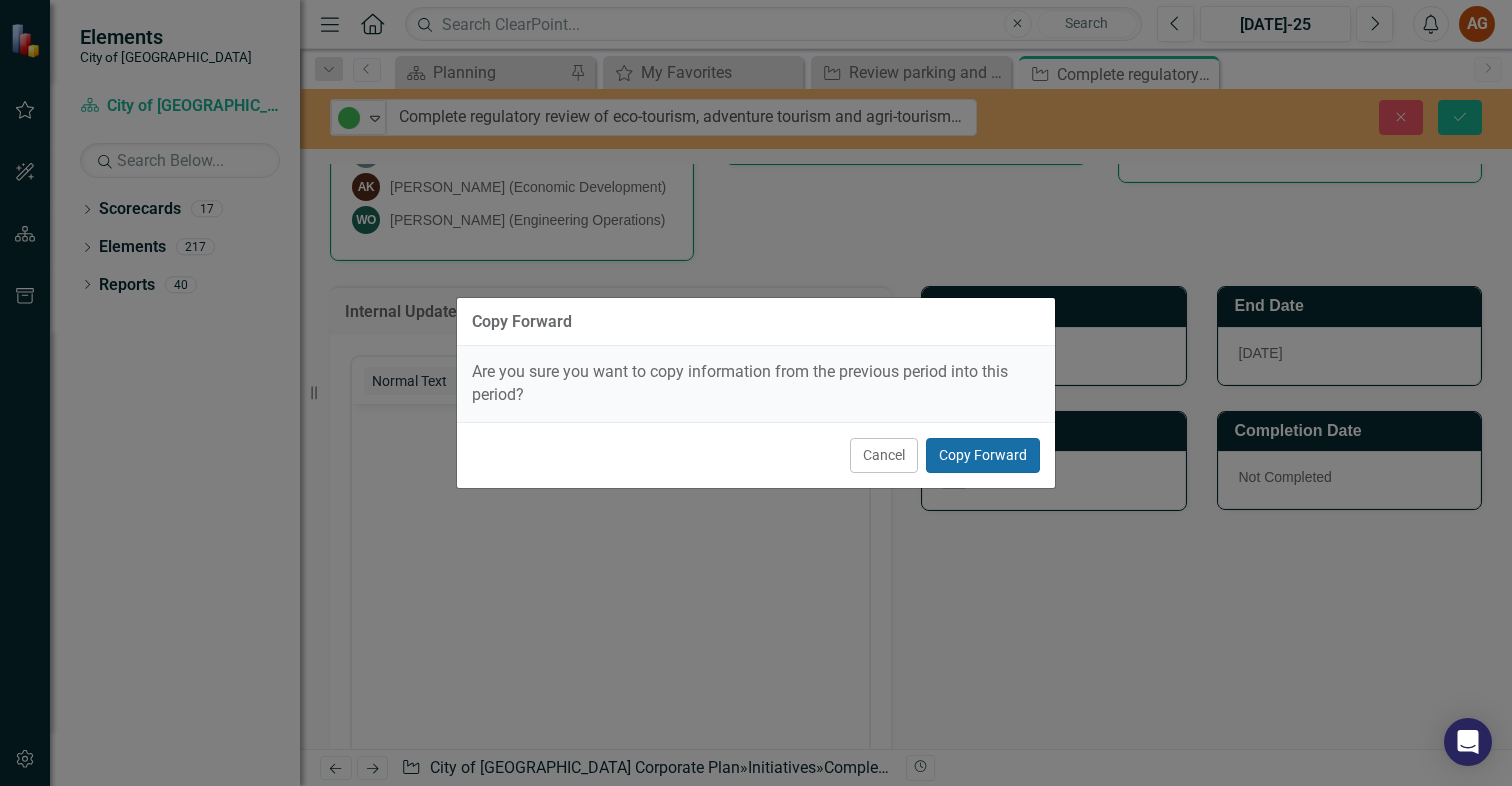 click on "Copy Forward" at bounding box center [983, 455] 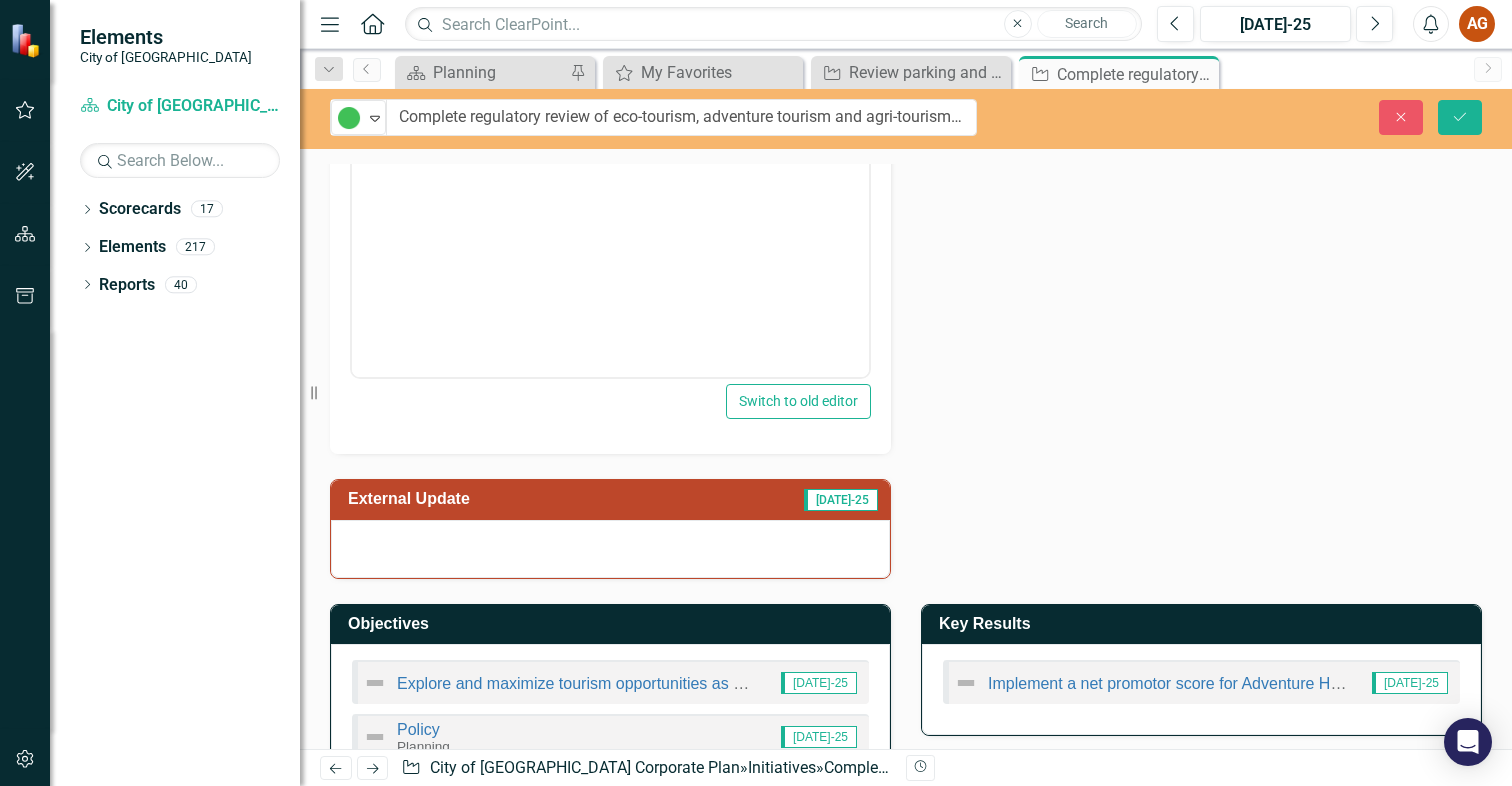 scroll, scrollTop: 1028, scrollLeft: 0, axis: vertical 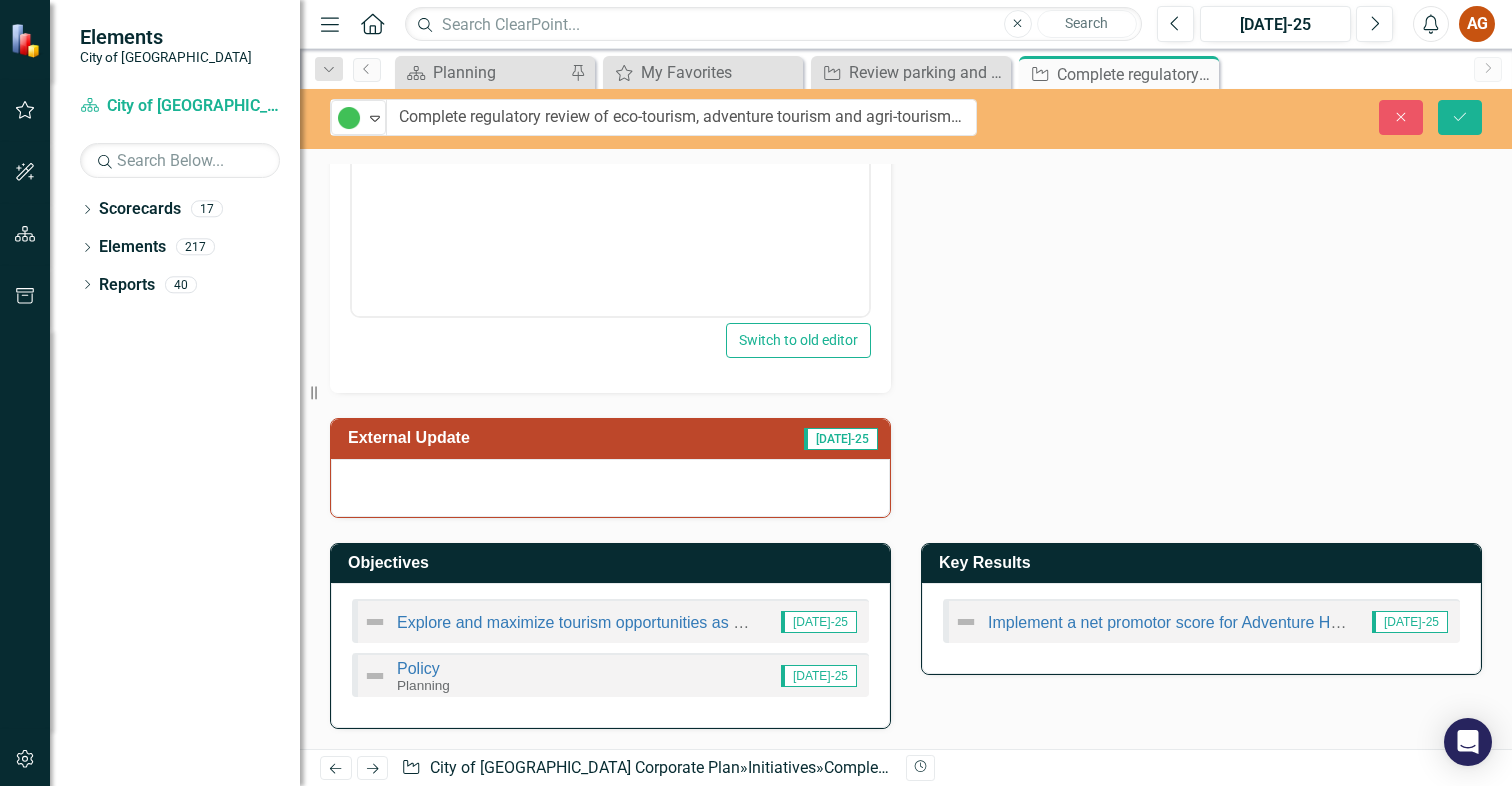click on "External Update" at bounding box center [512, 438] 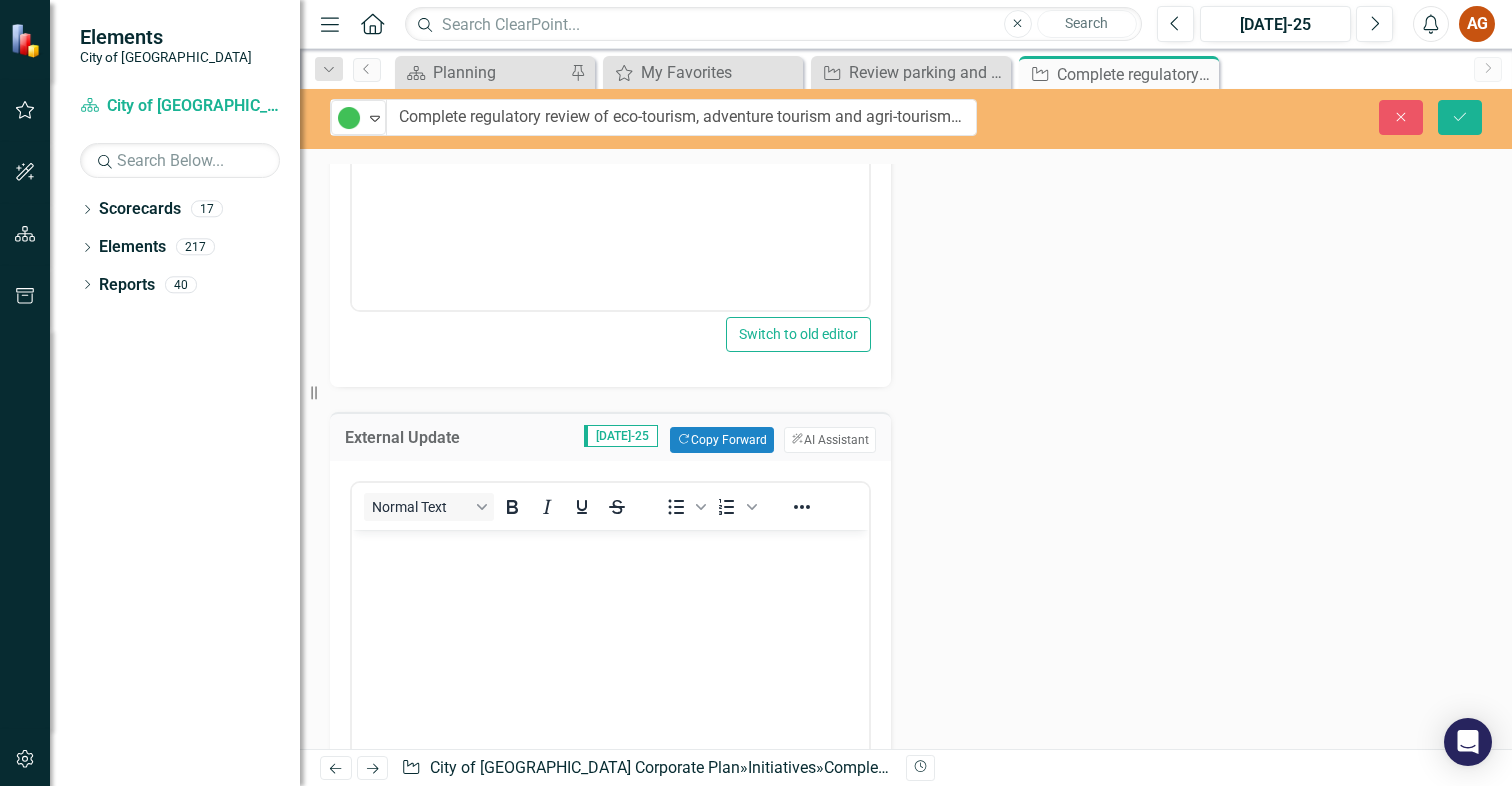 scroll, scrollTop: 0, scrollLeft: 0, axis: both 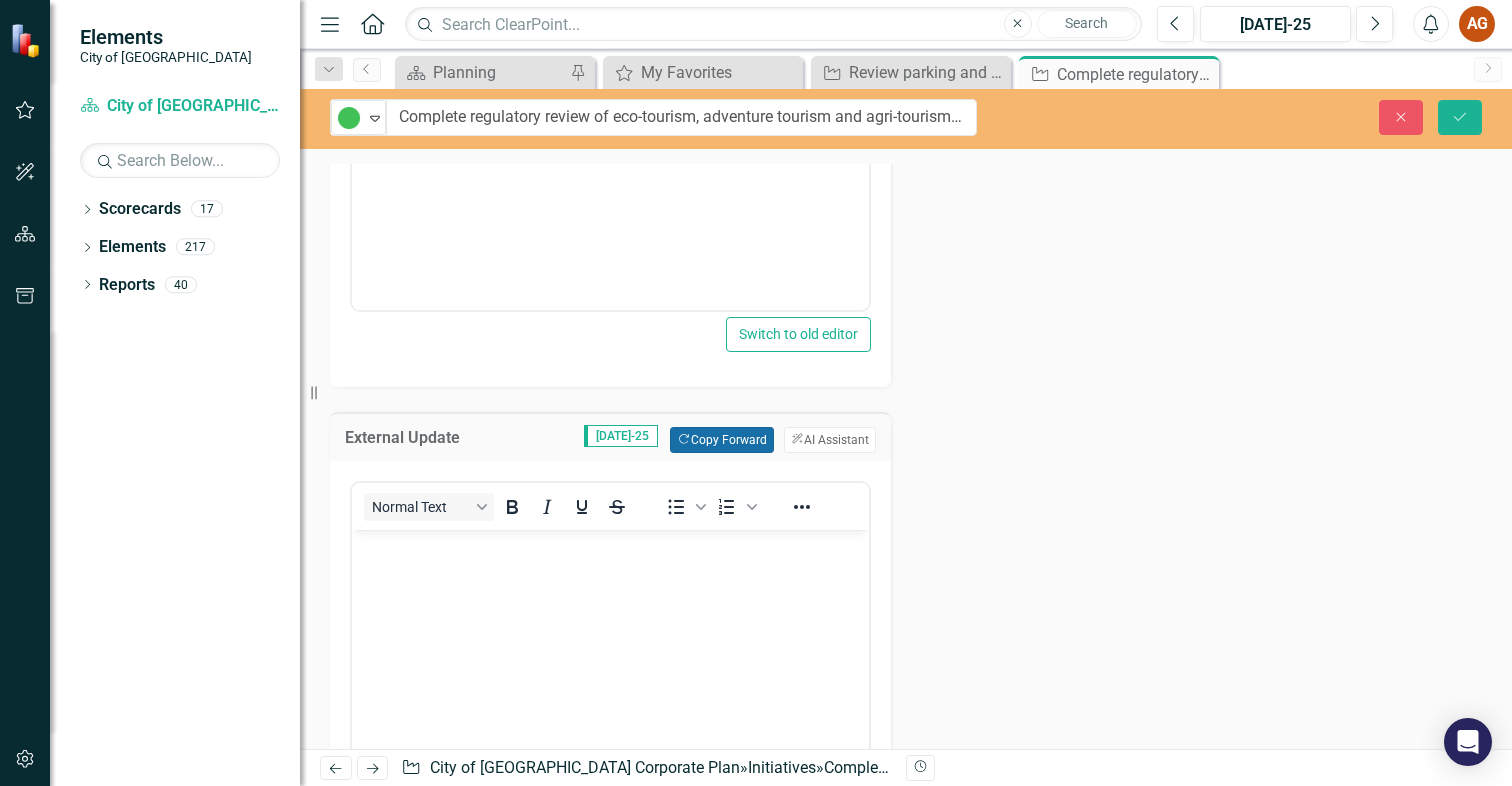 click on "Copy Forward  Copy Forward" at bounding box center [721, 440] 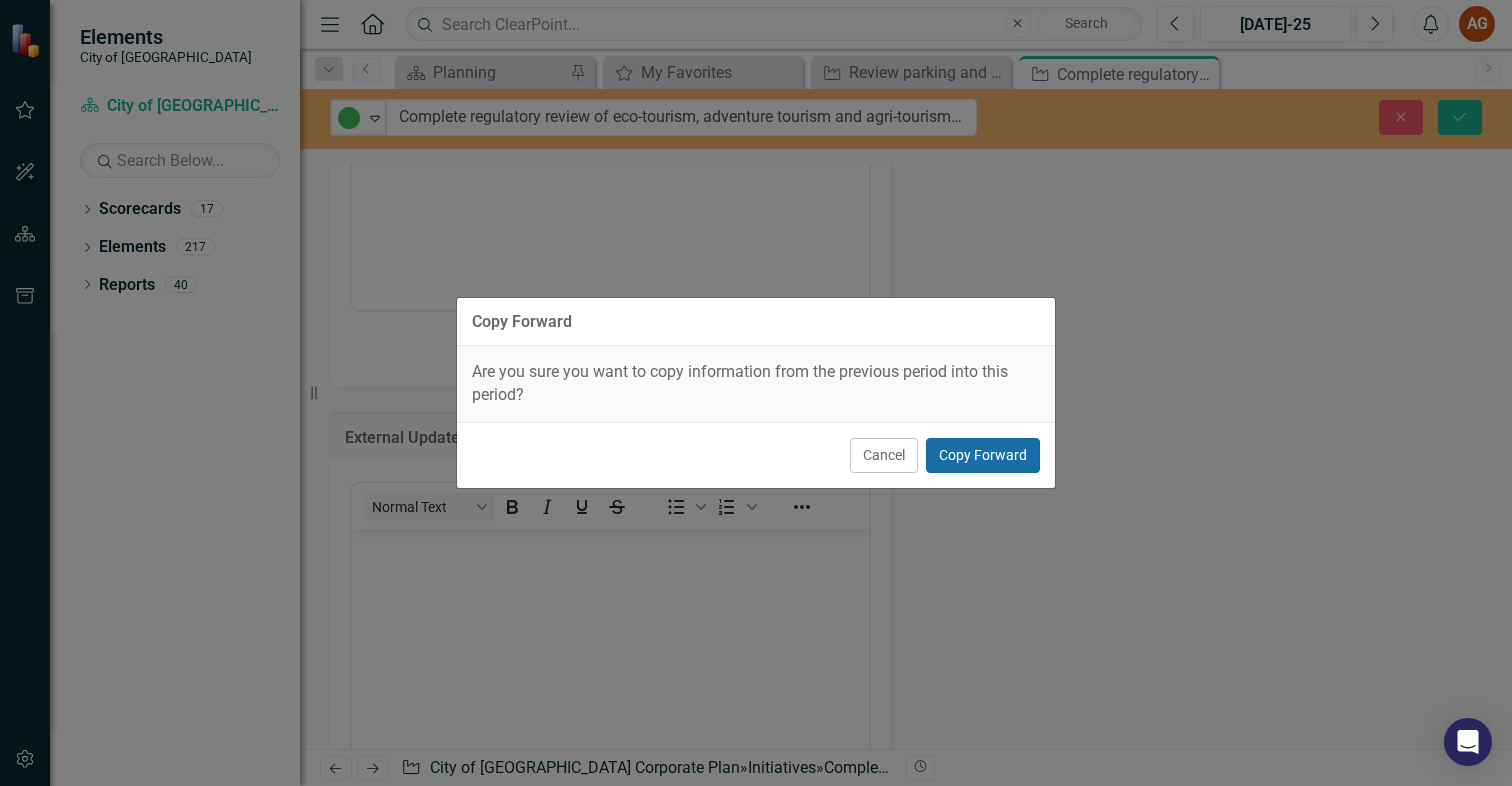 click on "Copy Forward" at bounding box center [983, 455] 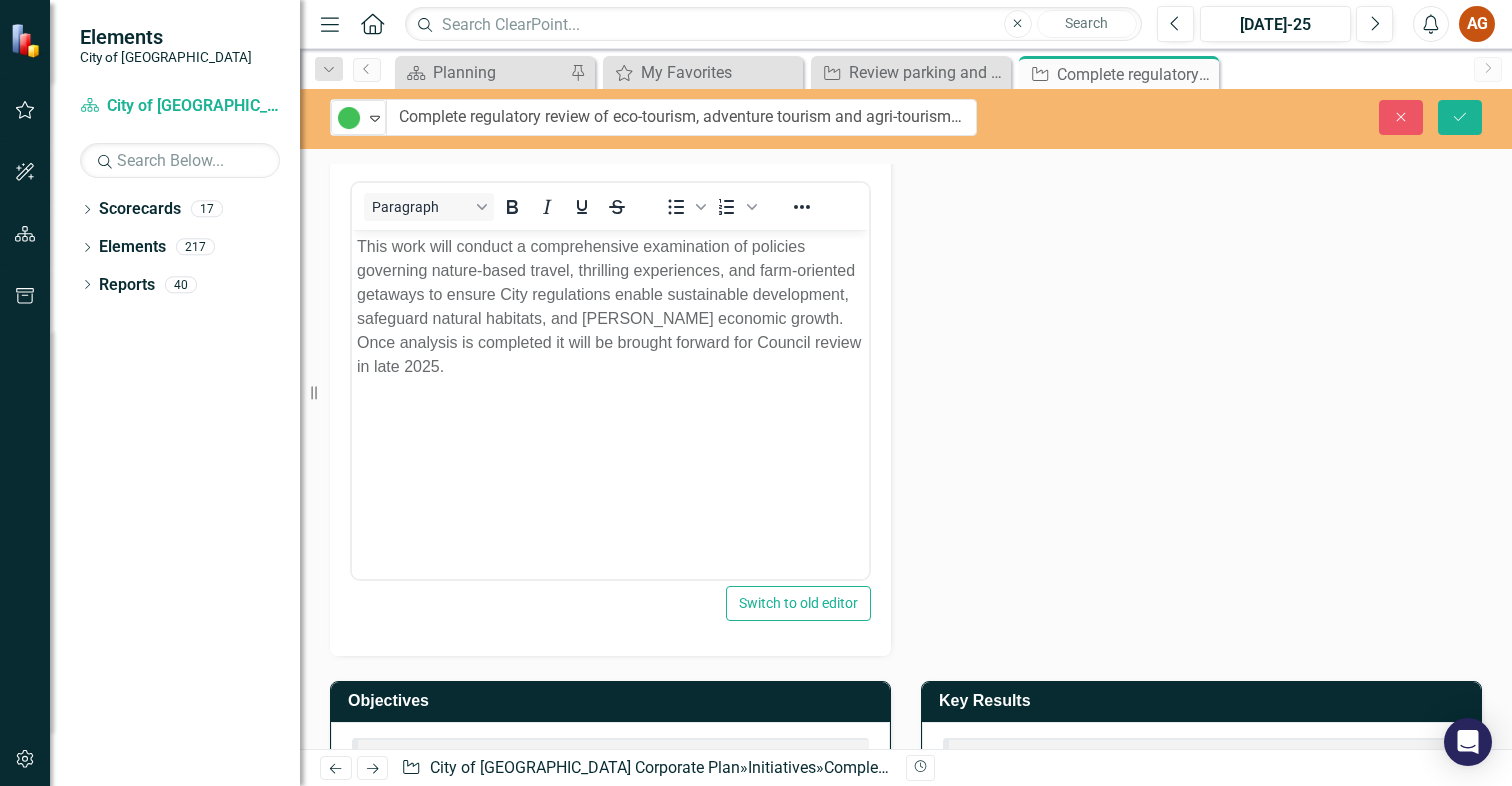 scroll, scrollTop: 1328, scrollLeft: 0, axis: vertical 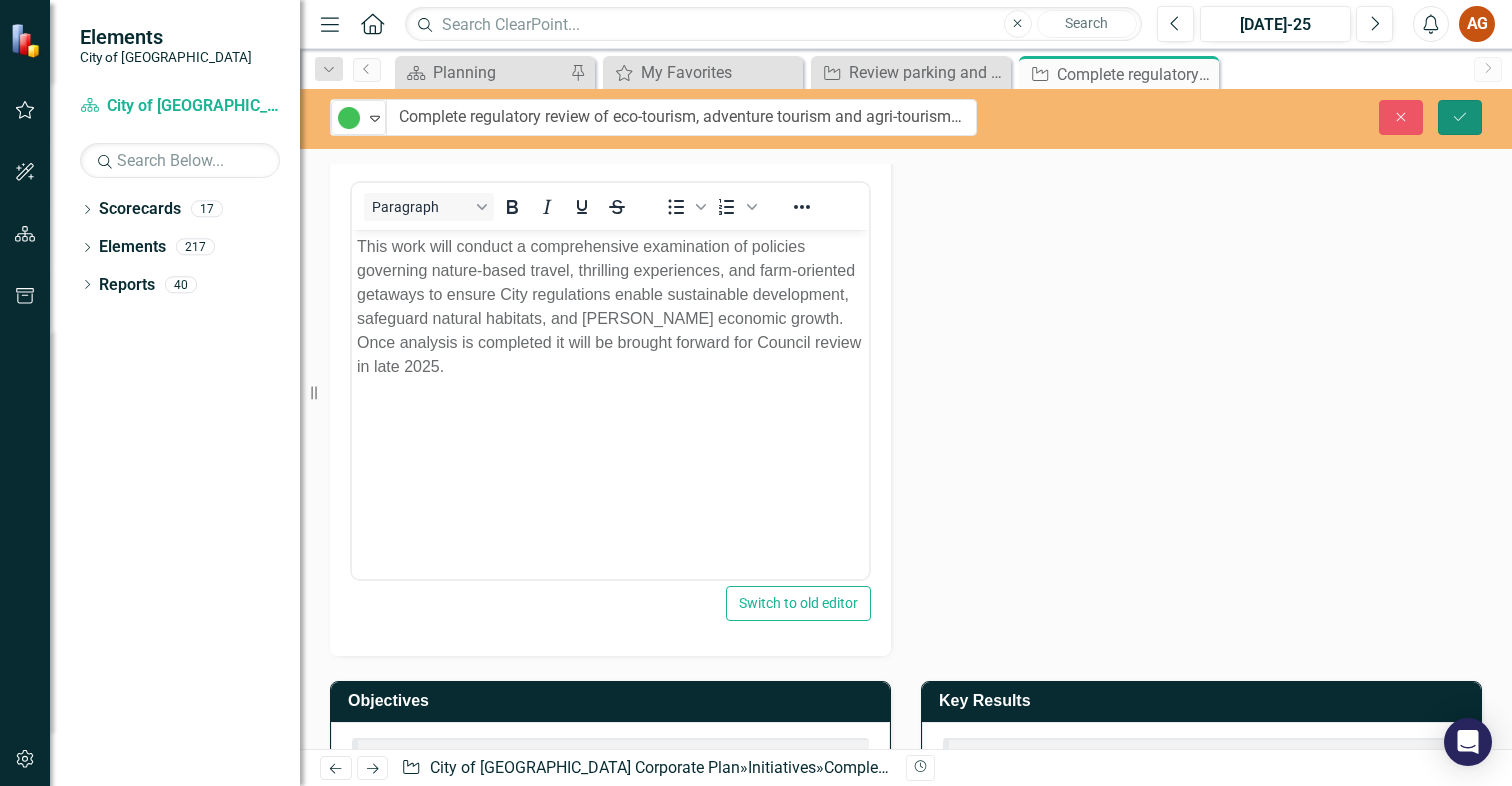 click on "Save" 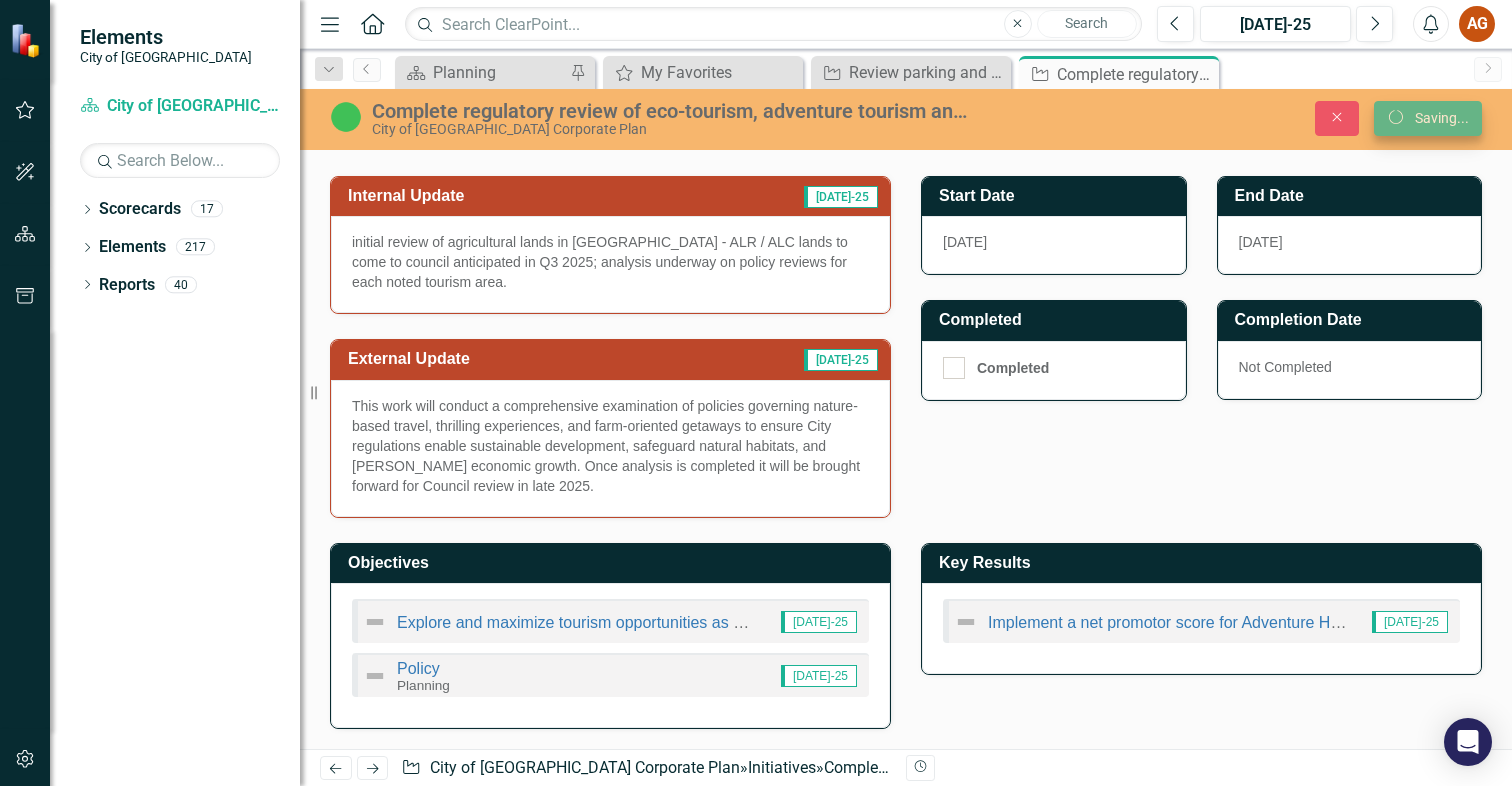 scroll, scrollTop: 704, scrollLeft: 0, axis: vertical 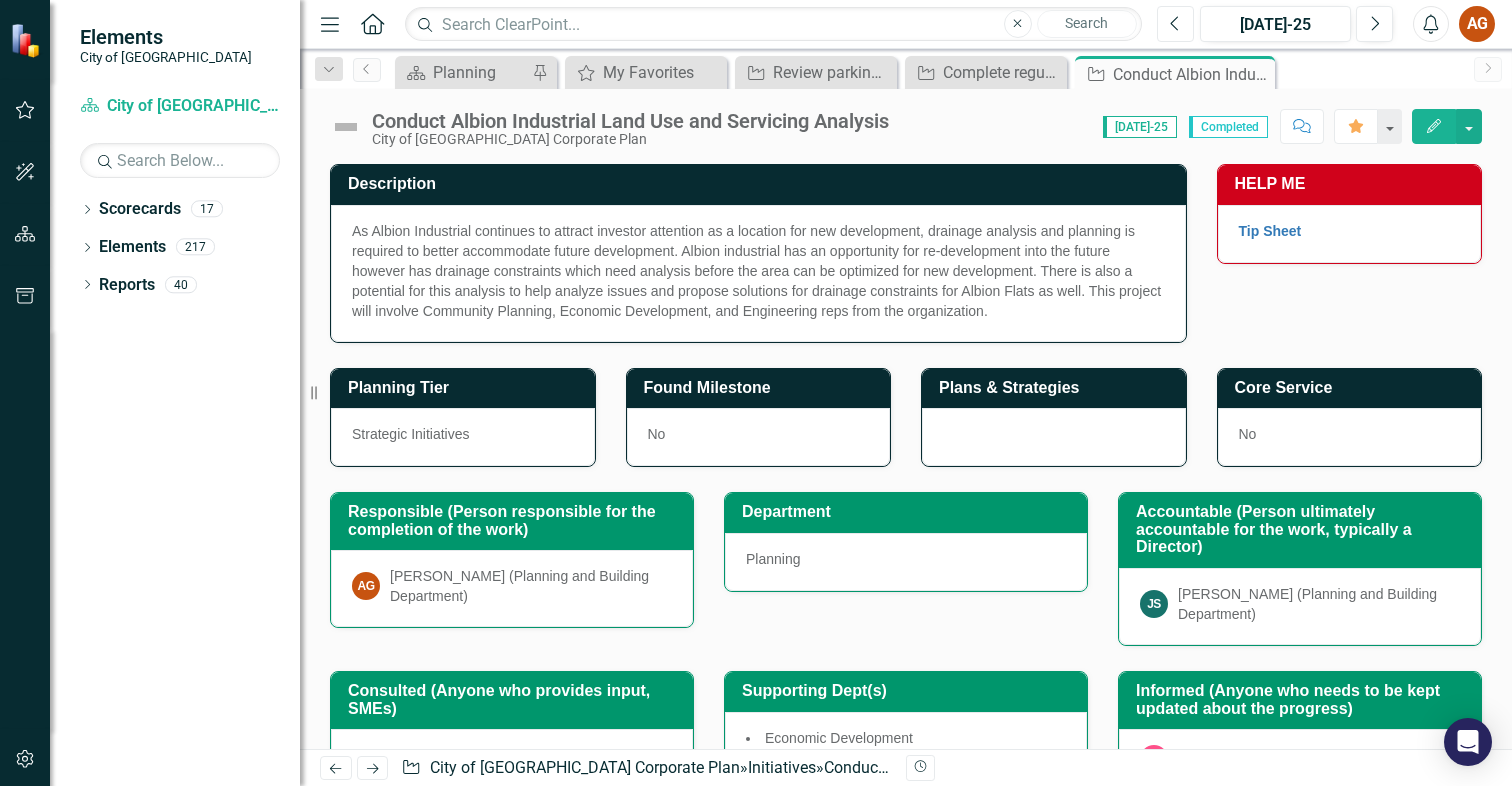 click on "Previous" at bounding box center [1175, 24] 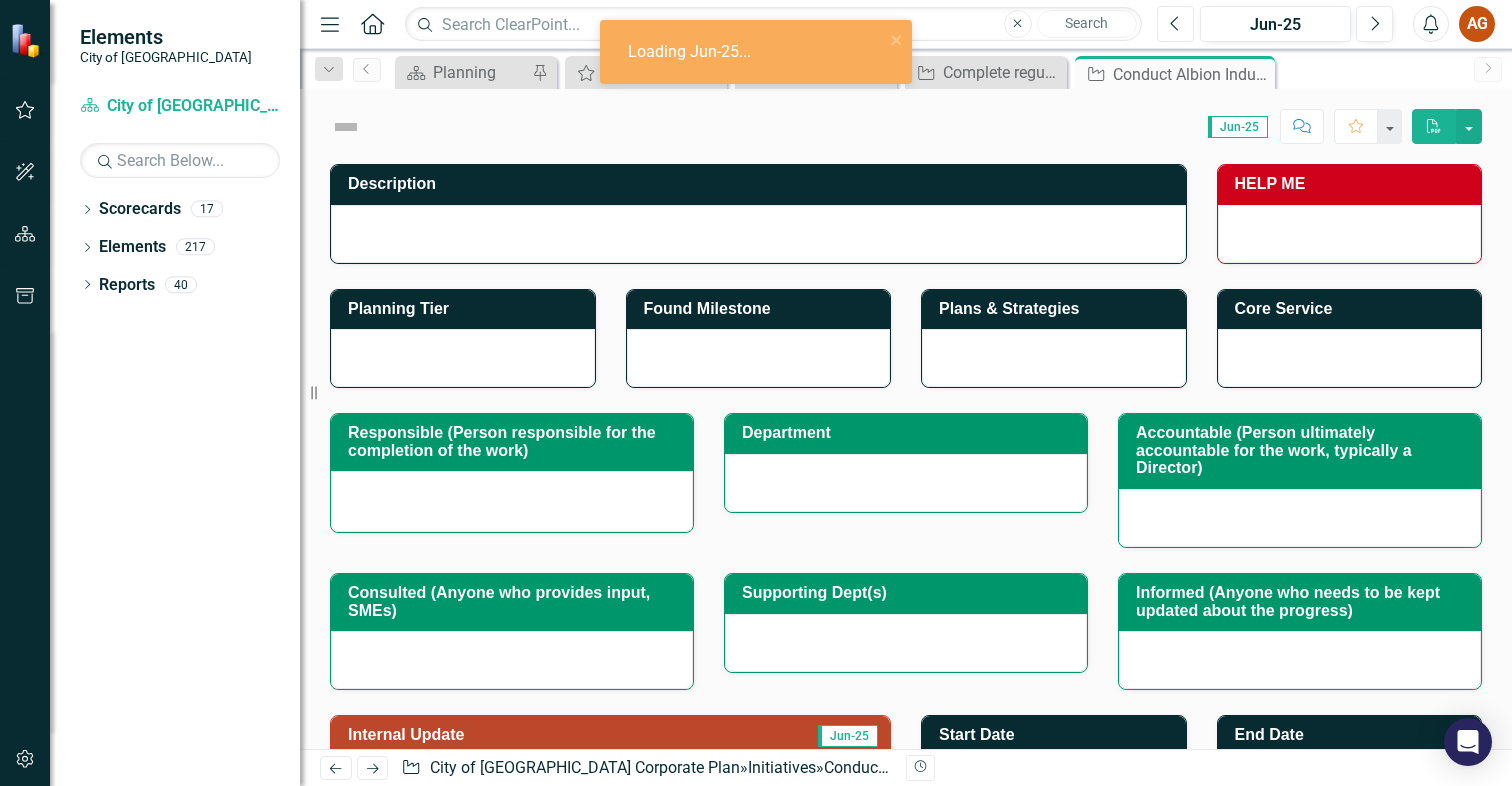 checkbox on "true" 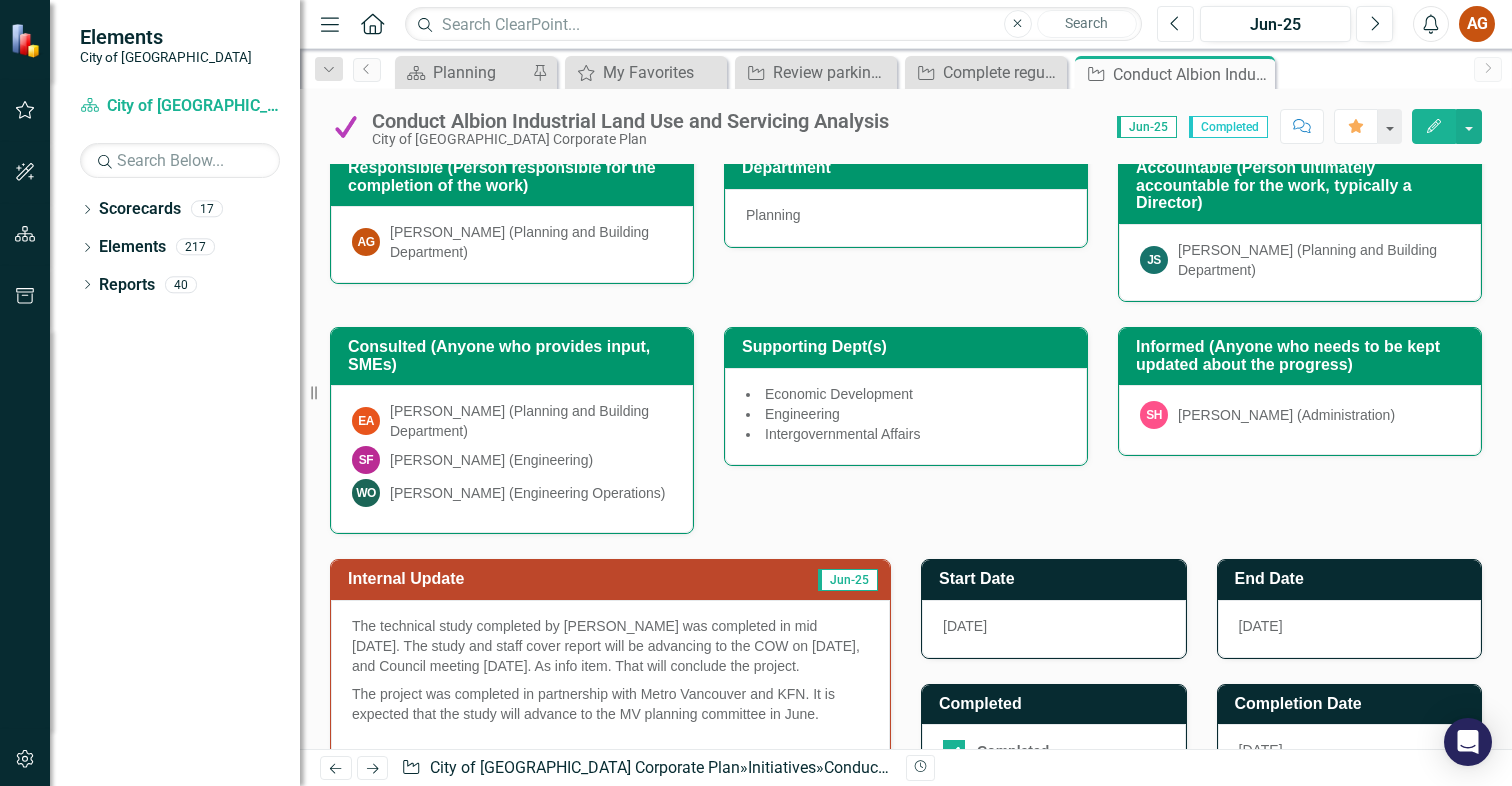 scroll, scrollTop: 0, scrollLeft: 0, axis: both 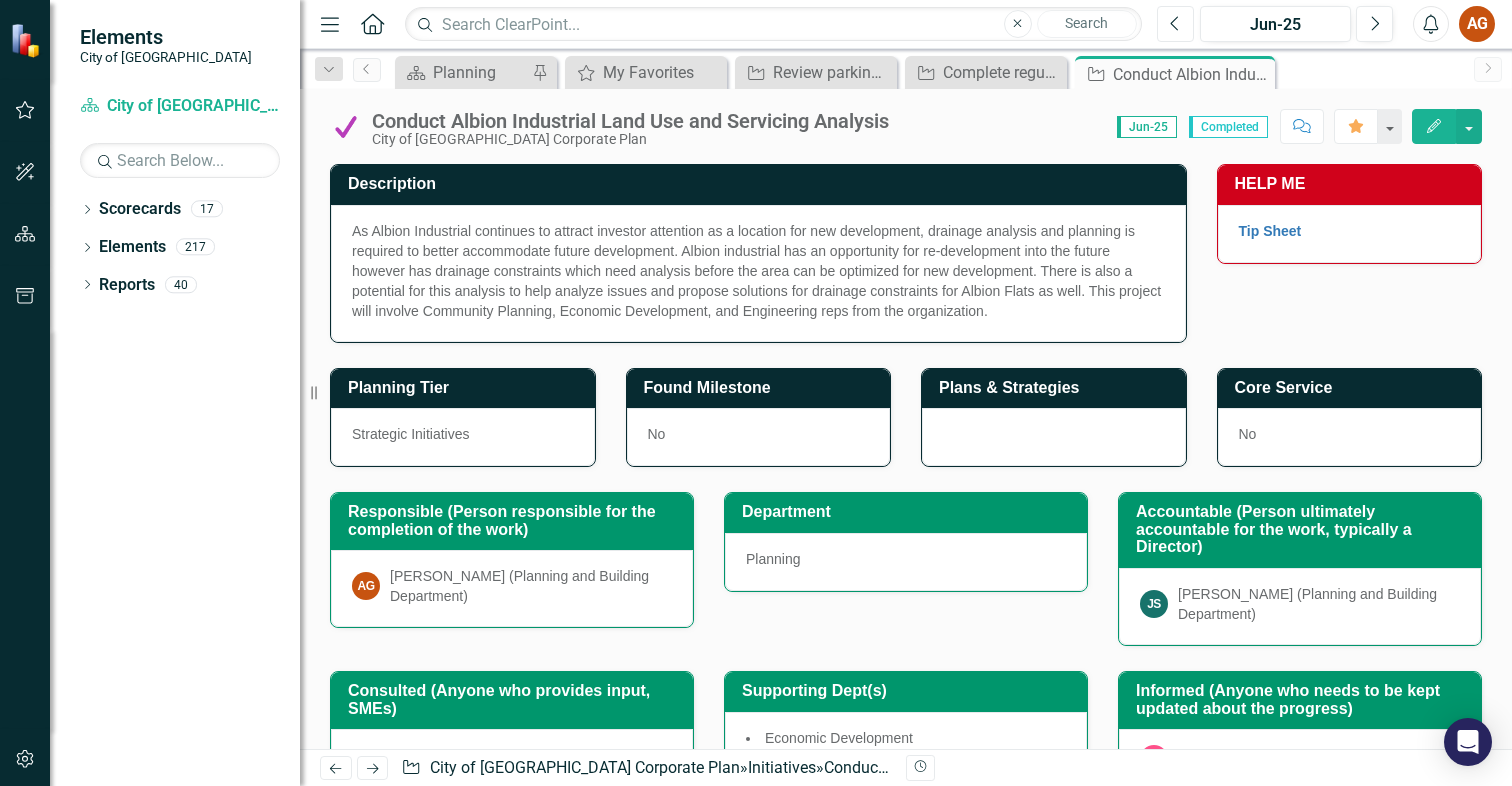 click on "Previous" at bounding box center (1175, 24) 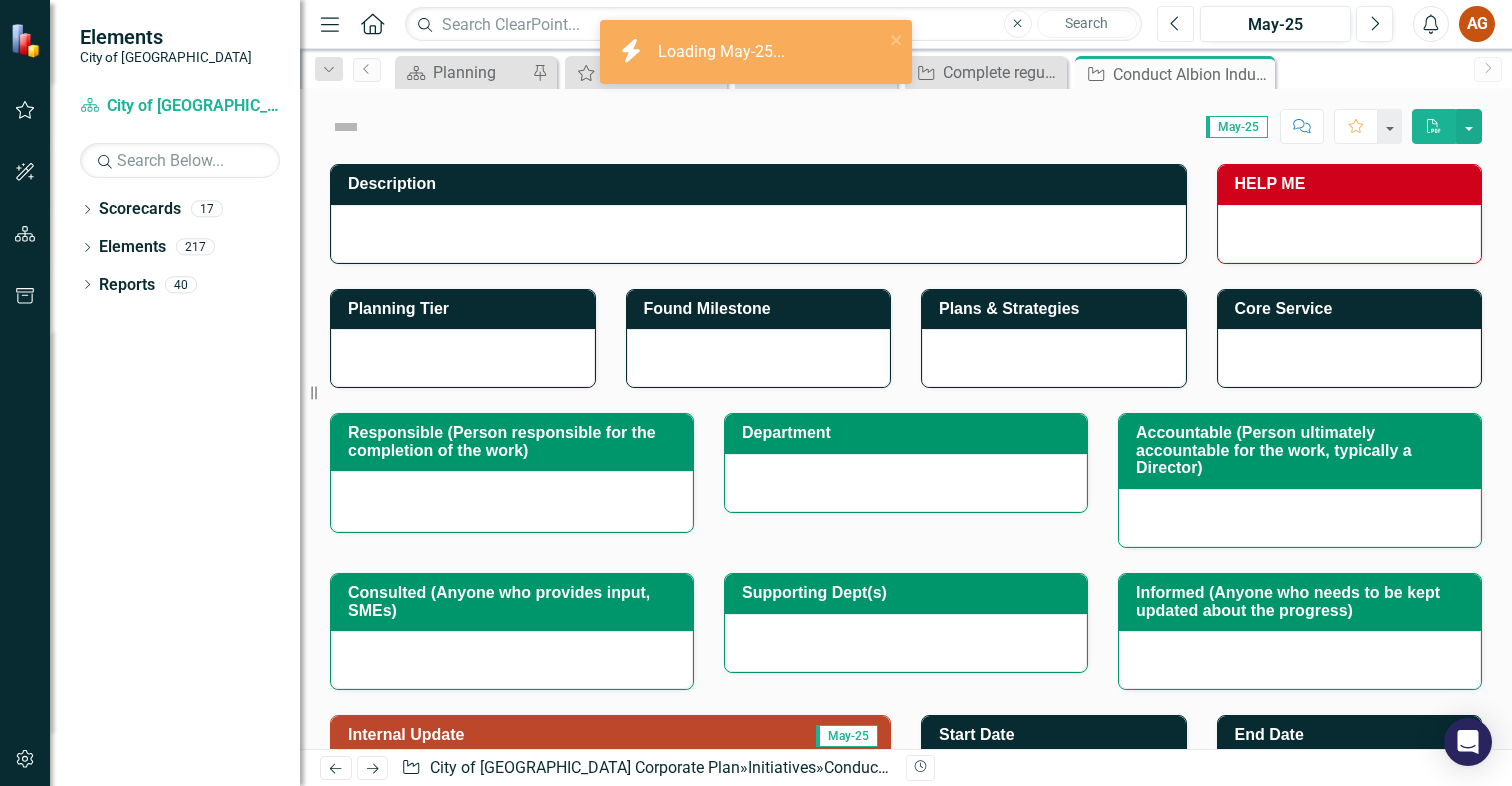 checkbox on "true" 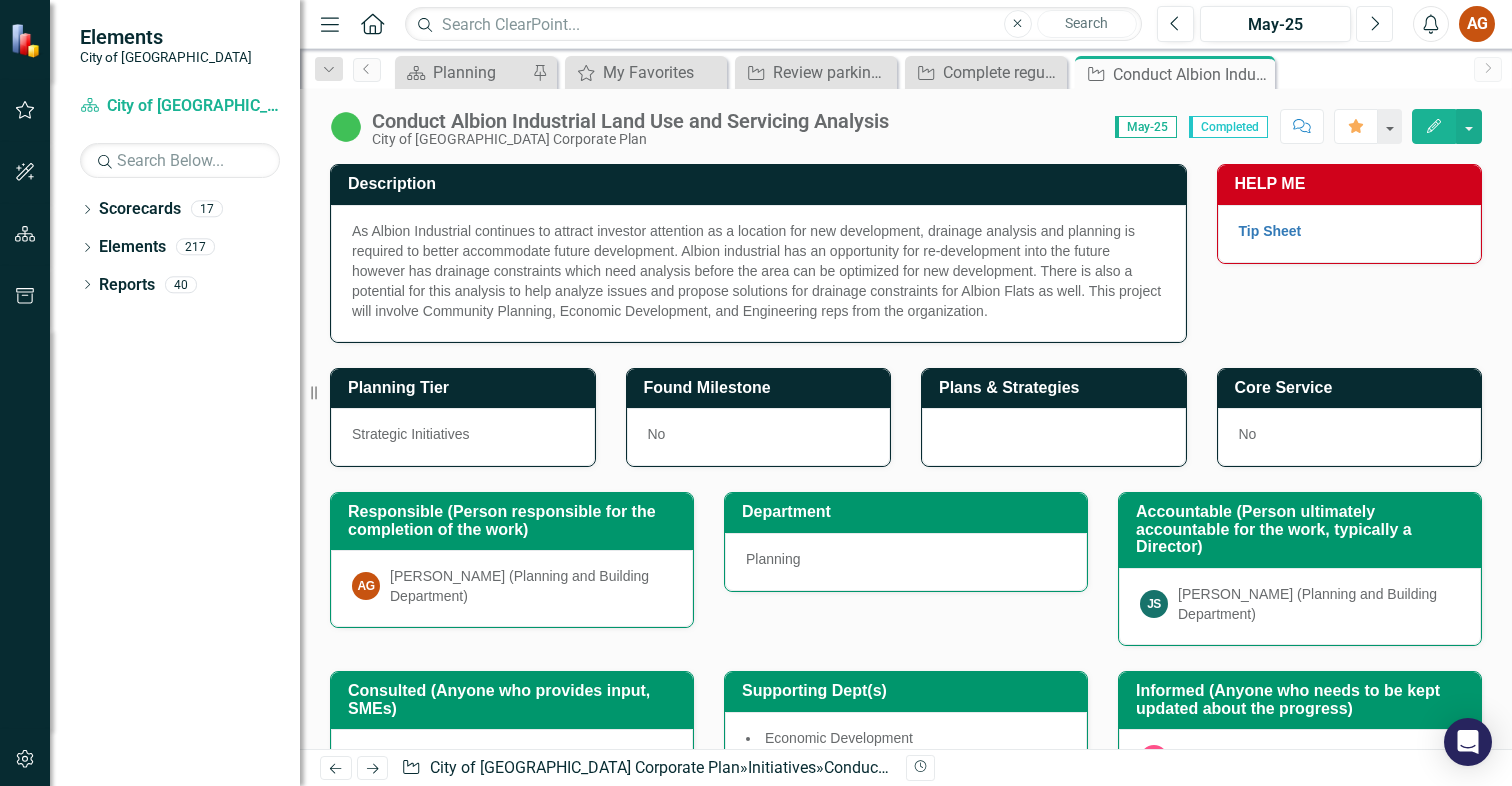click on "Next" at bounding box center (1374, 24) 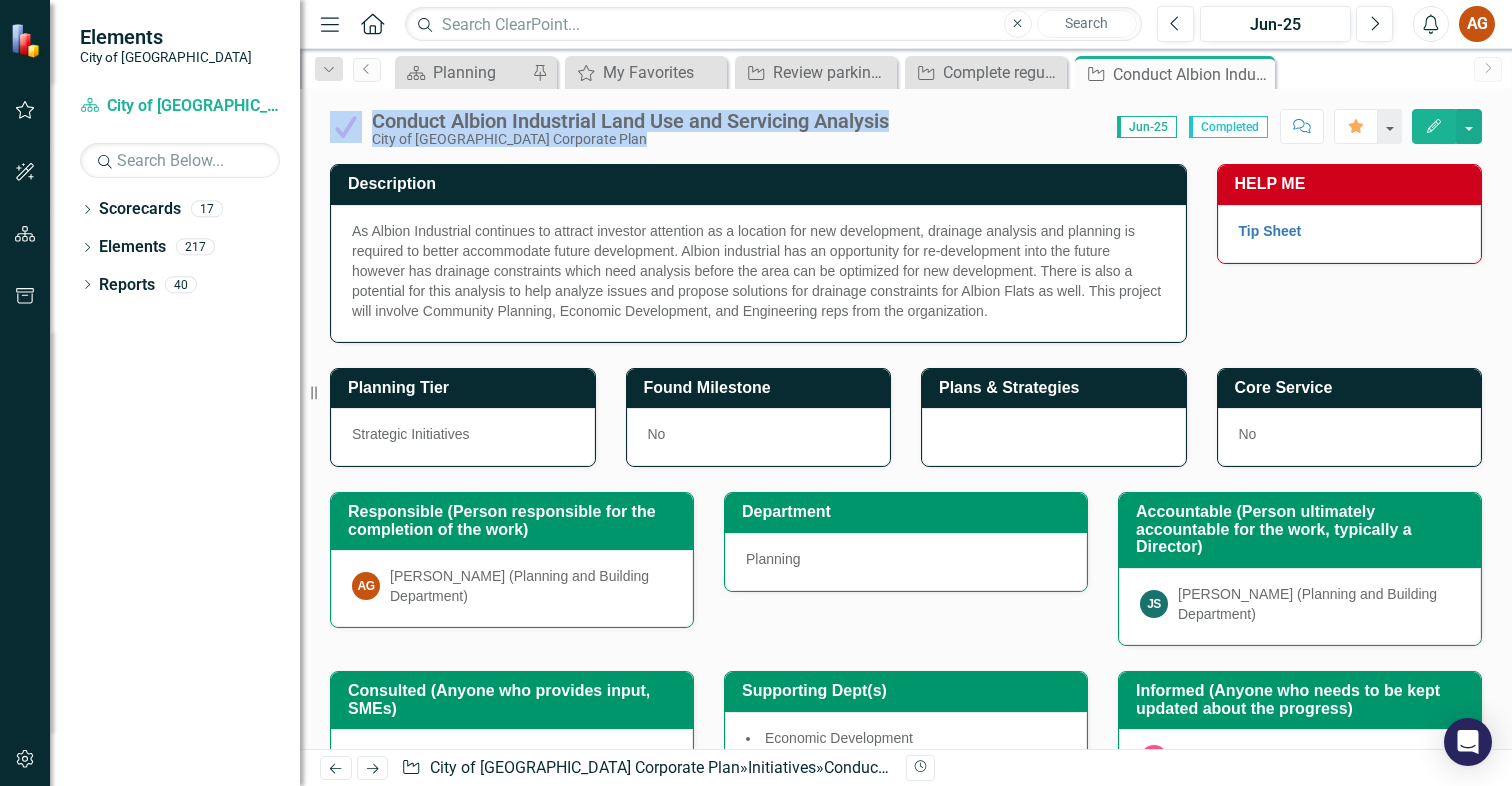 drag, startPoint x: 916, startPoint y: 117, endPoint x: 364, endPoint y: 110, distance: 552.0444 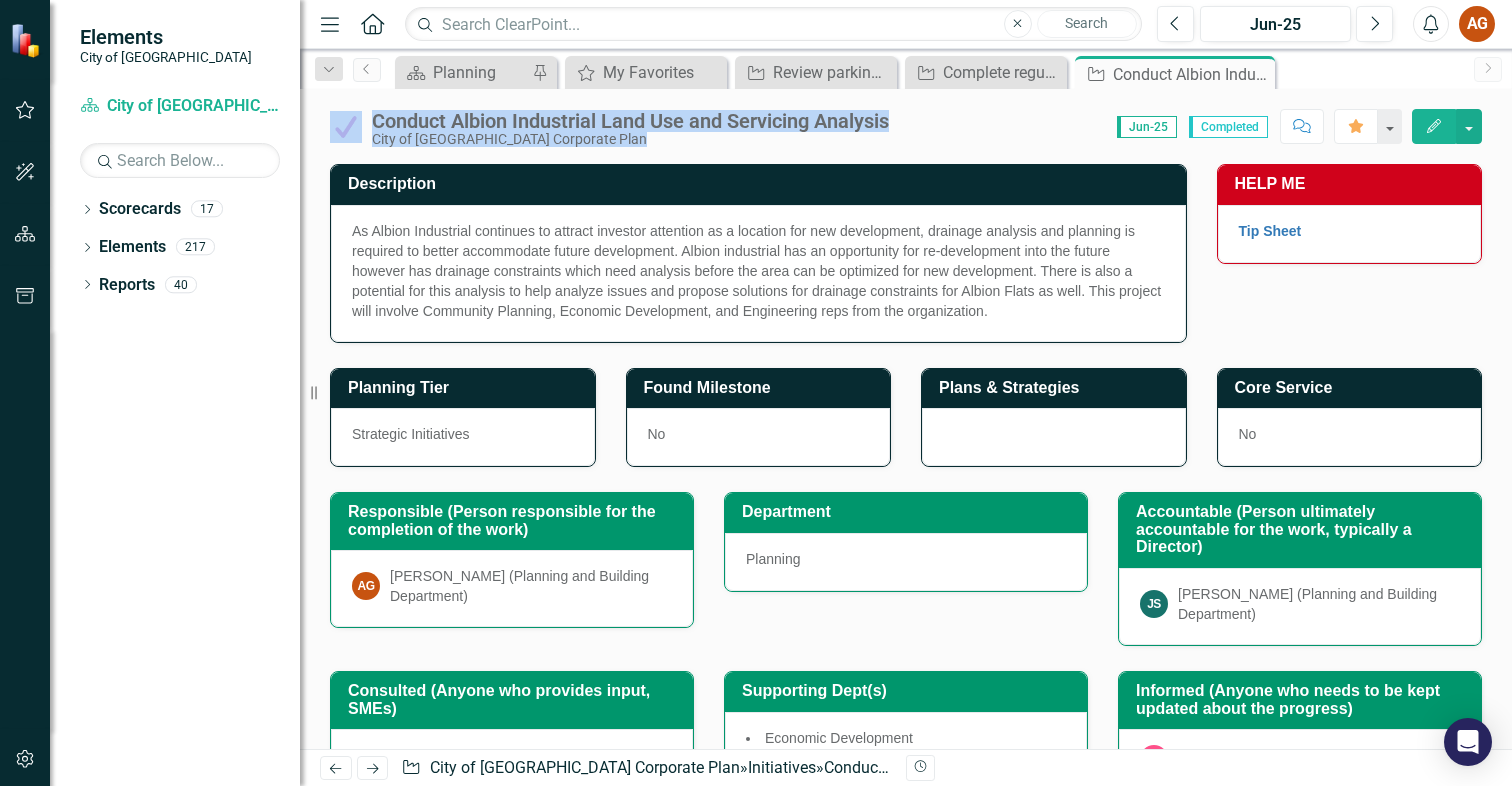 click on "Conduct Albion Industrial Land Use and Servicing Analysis City of Maple Ridge Corporate Plan Score: 0.00 Jun-25 Completed  Comment Favorite Edit" at bounding box center [906, 119] 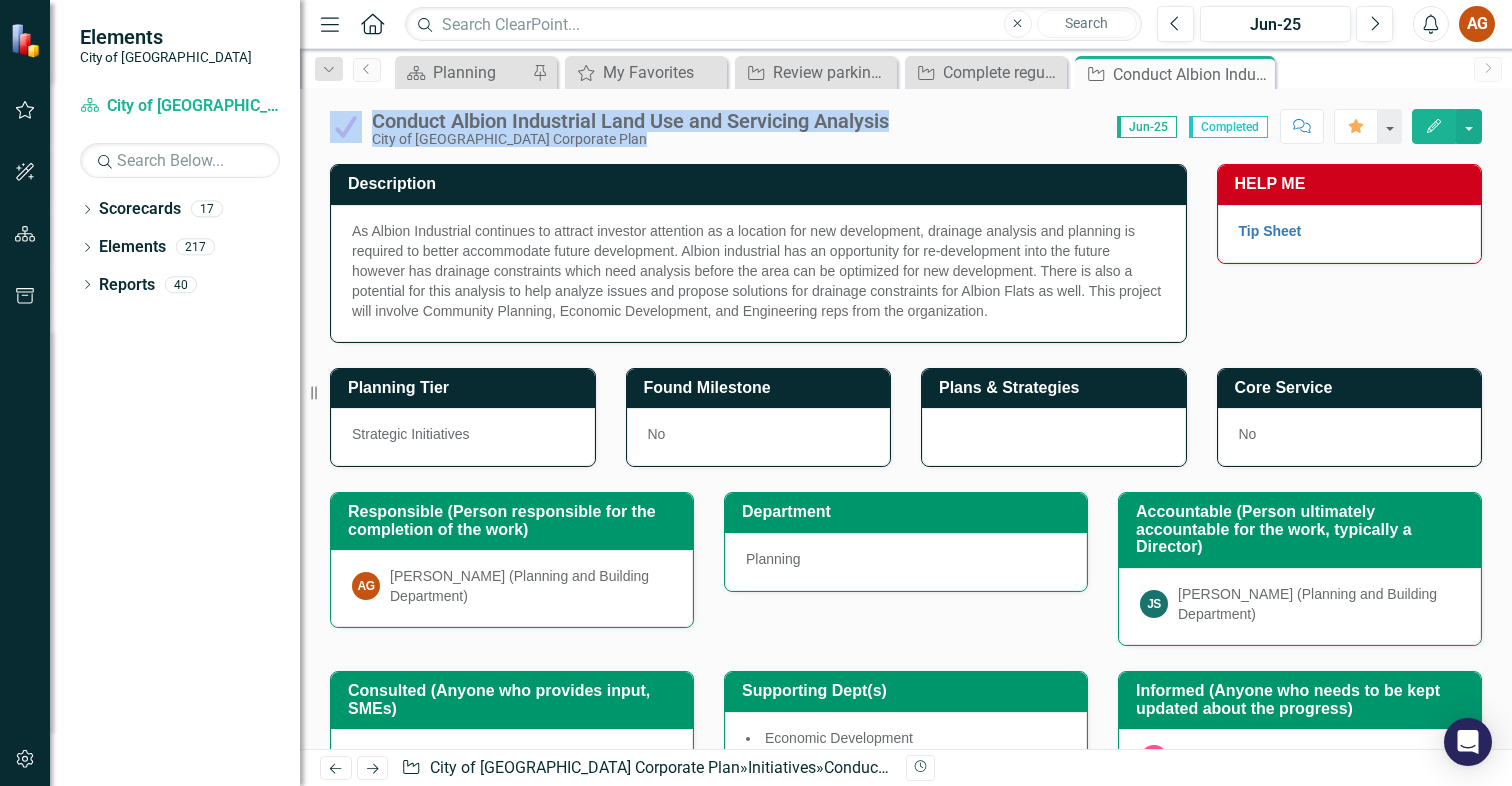 copy on "Conduct Albion Industrial Land Use and Servicing Analysis City of Maple Ridge Corporate Plan Score: 0.00" 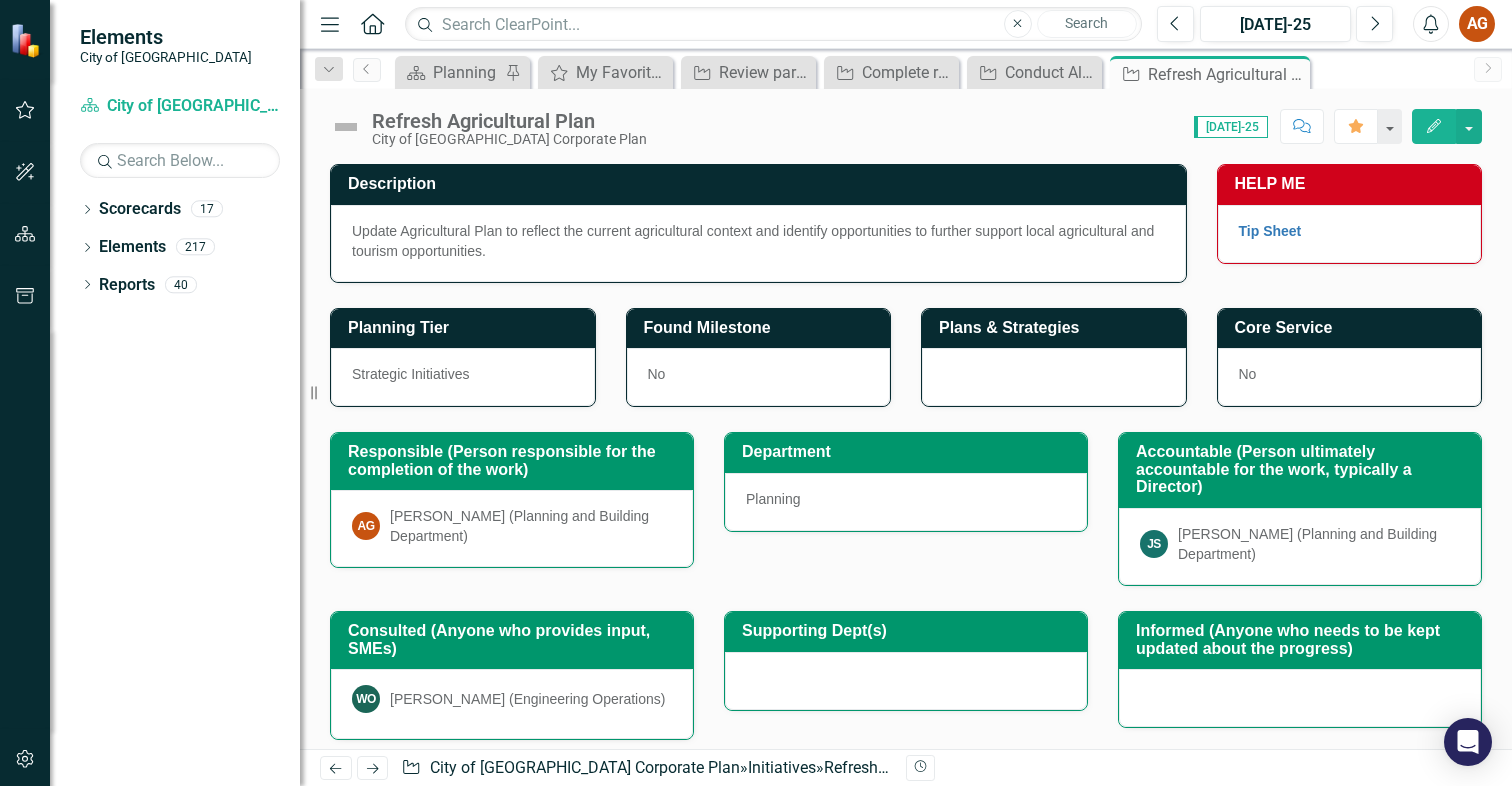 scroll, scrollTop: 0, scrollLeft: 0, axis: both 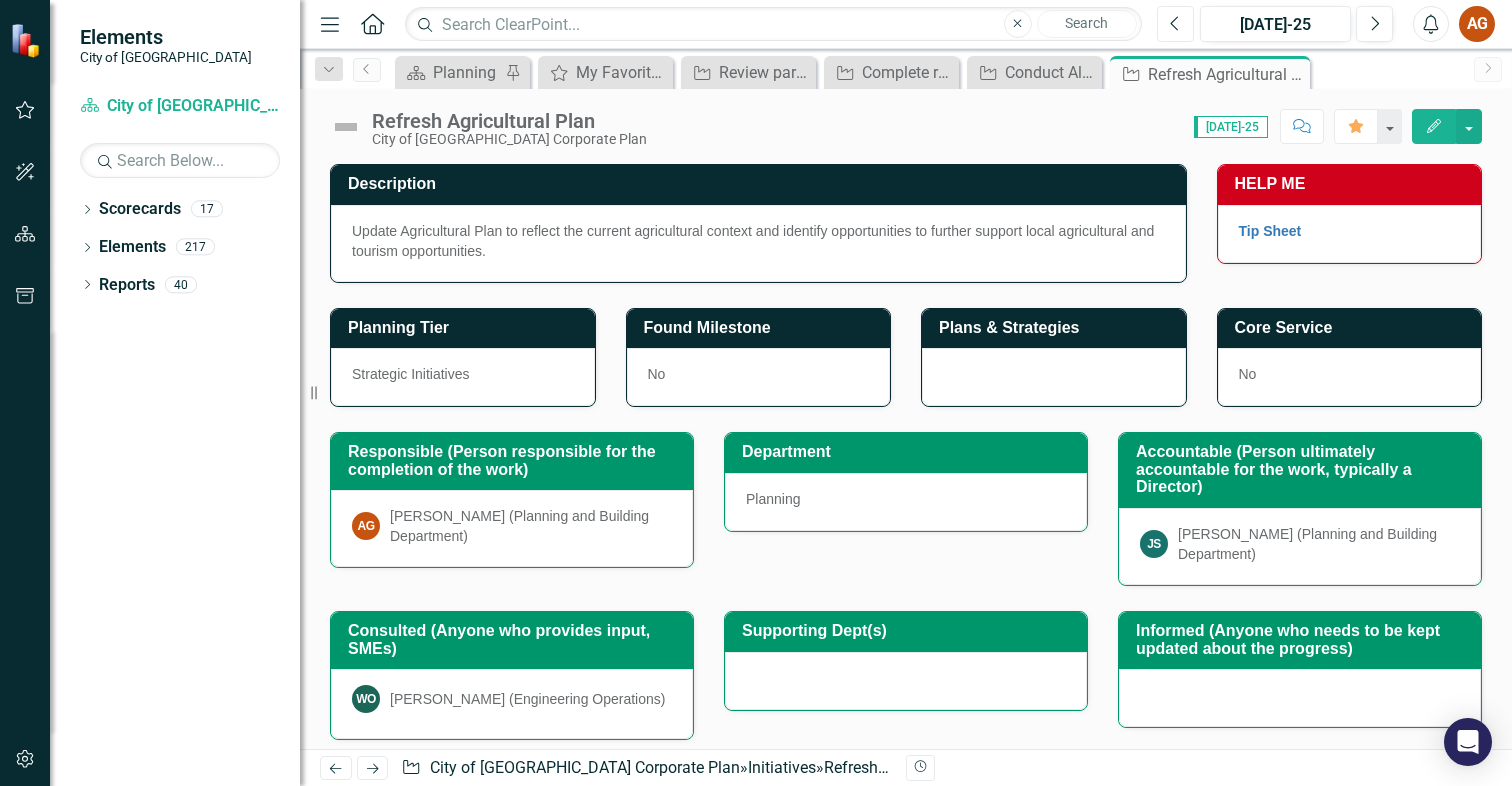 click on "Previous" at bounding box center [1175, 24] 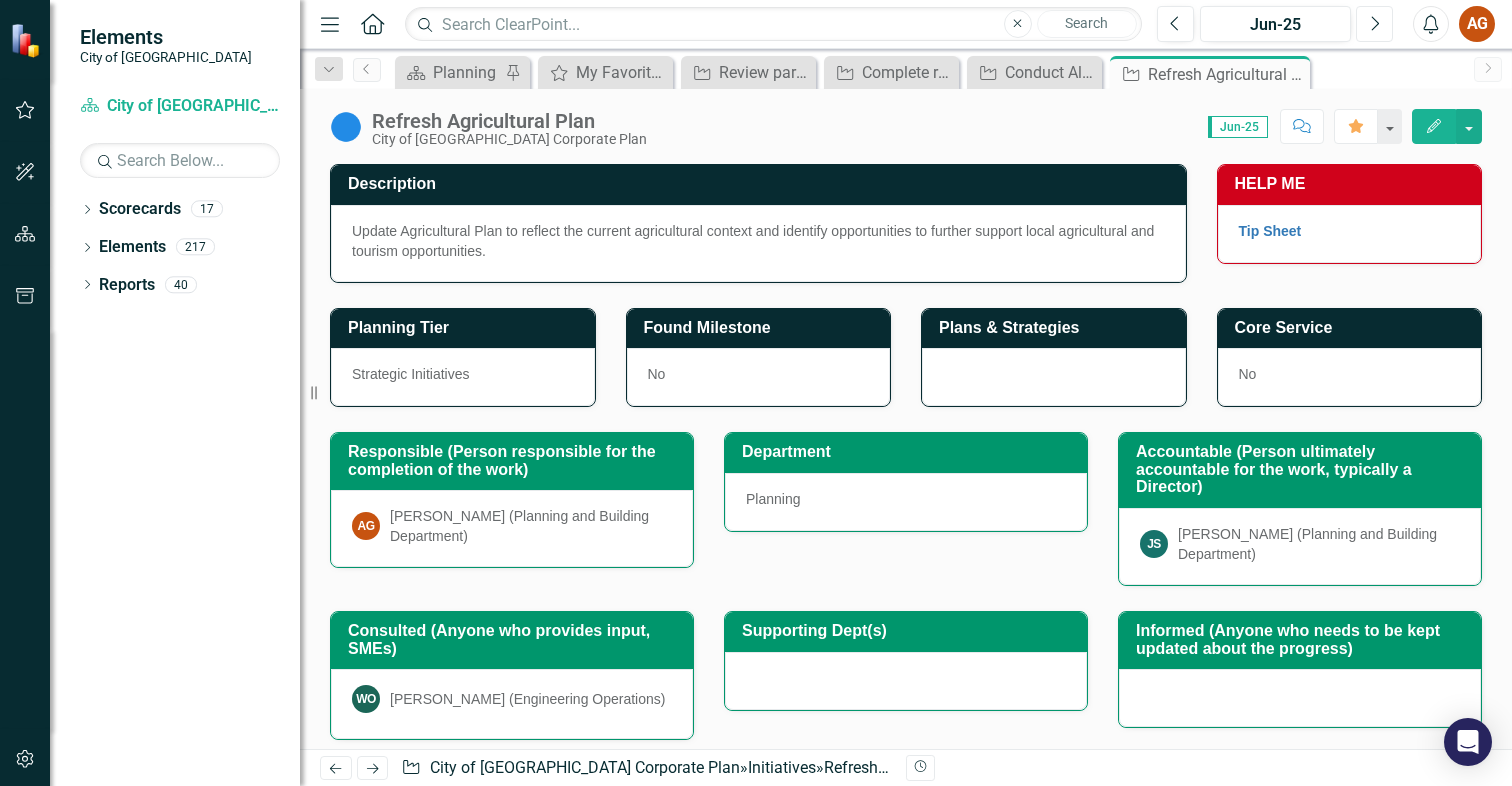 click on "Next" at bounding box center [1374, 24] 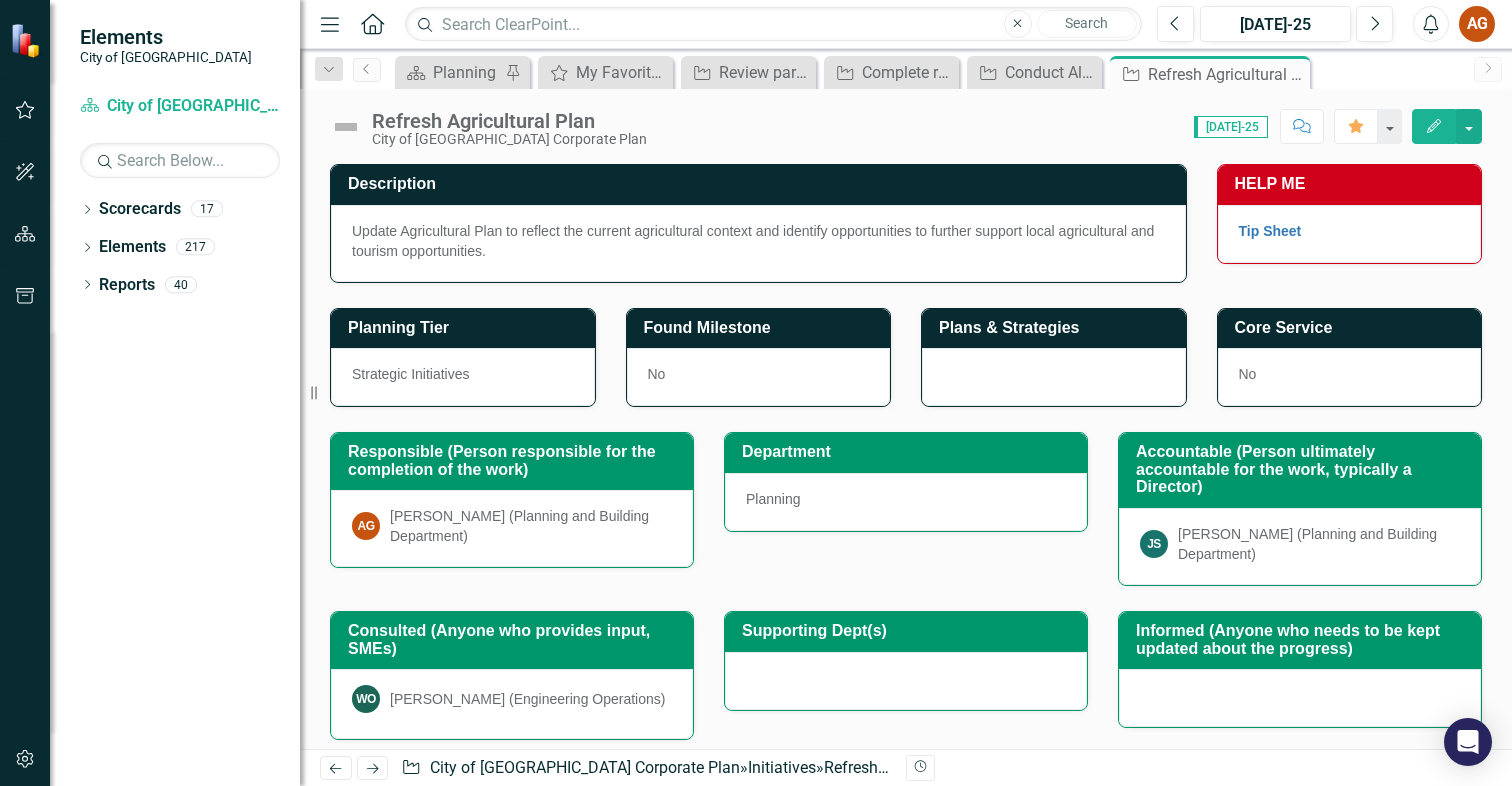 click at bounding box center [346, 127] 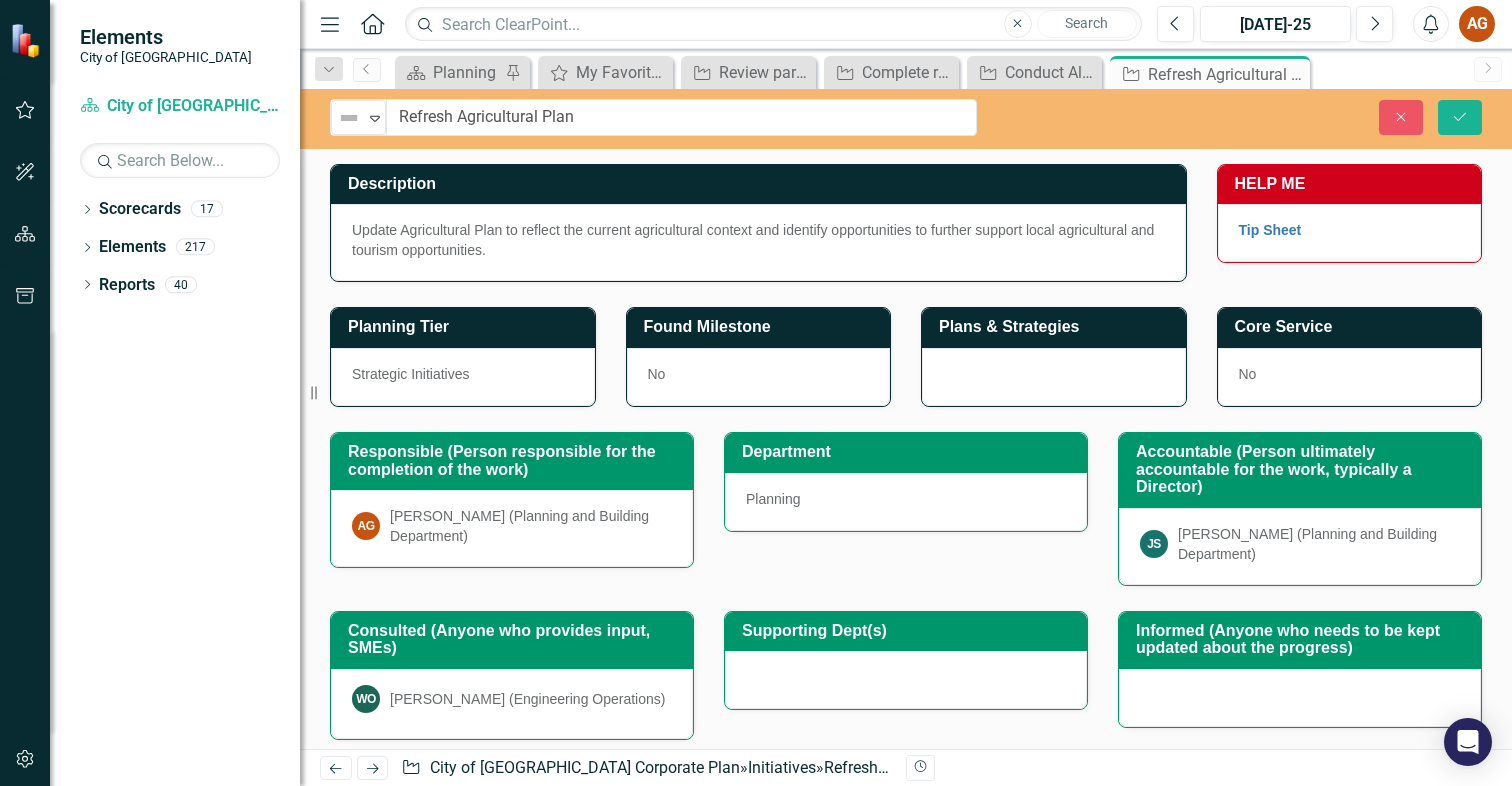 click on "Not Defined Expand" at bounding box center [358, 117] 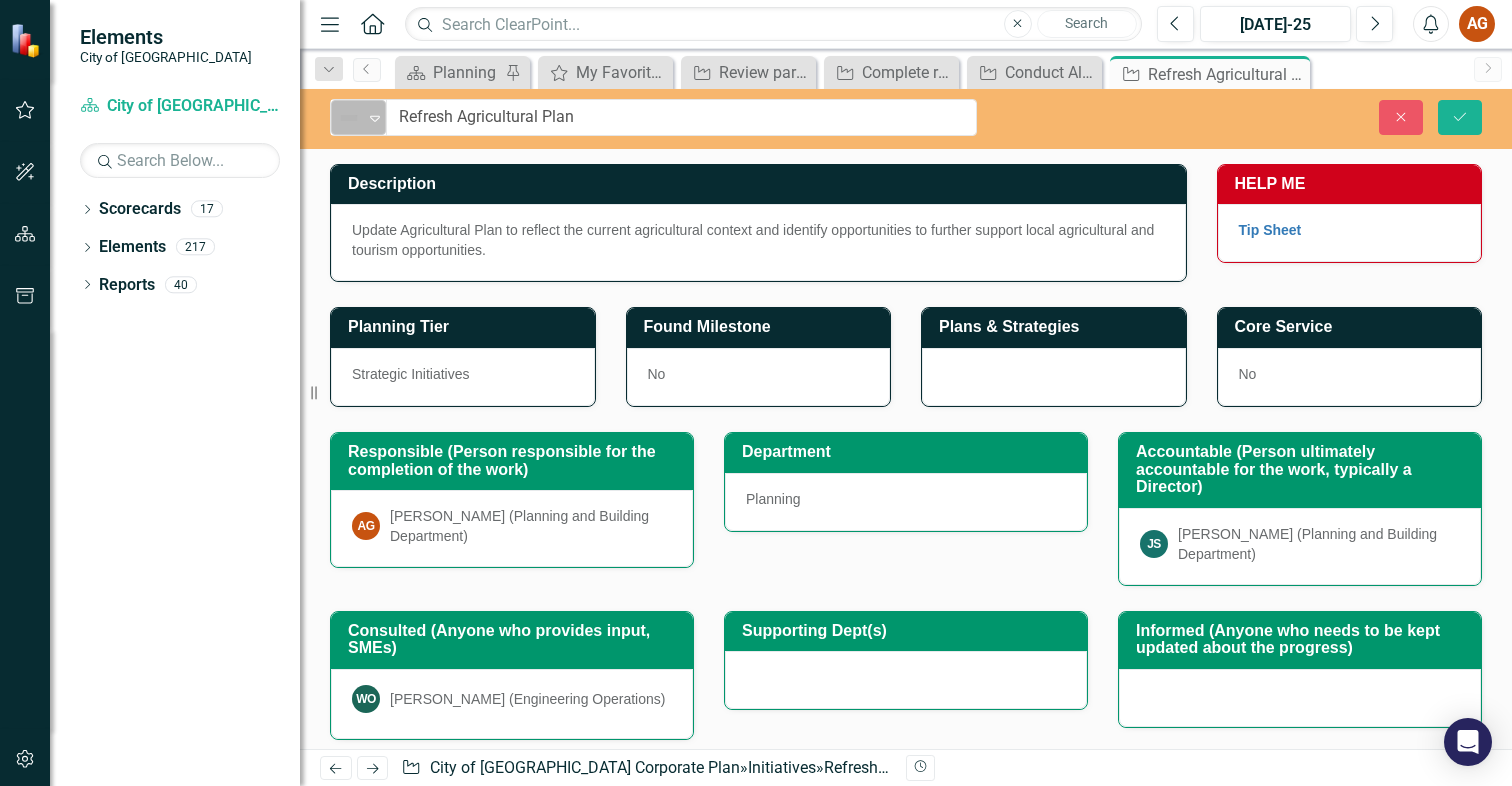 click at bounding box center [349, 118] 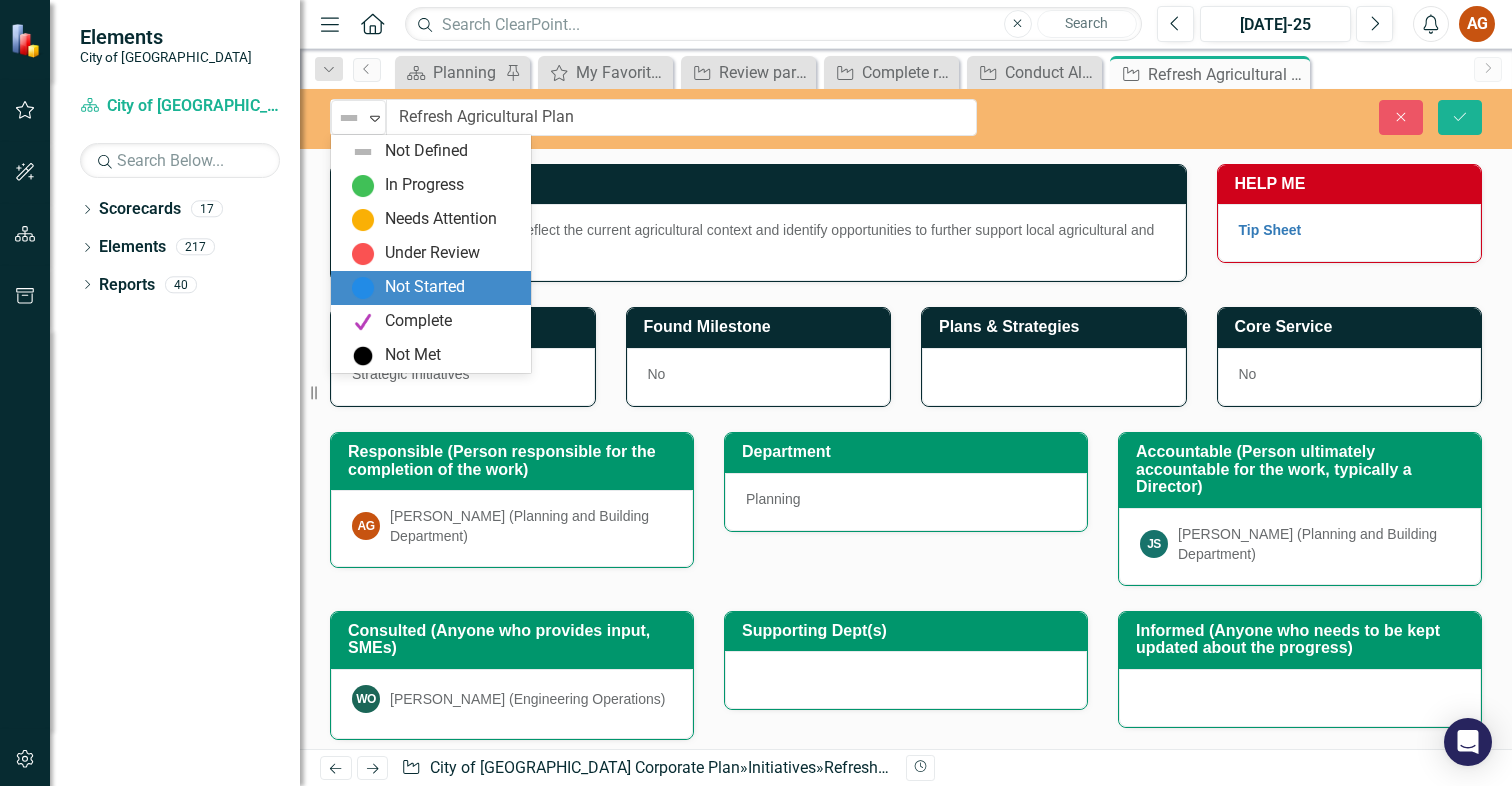 click on "Not Started" at bounding box center [425, 287] 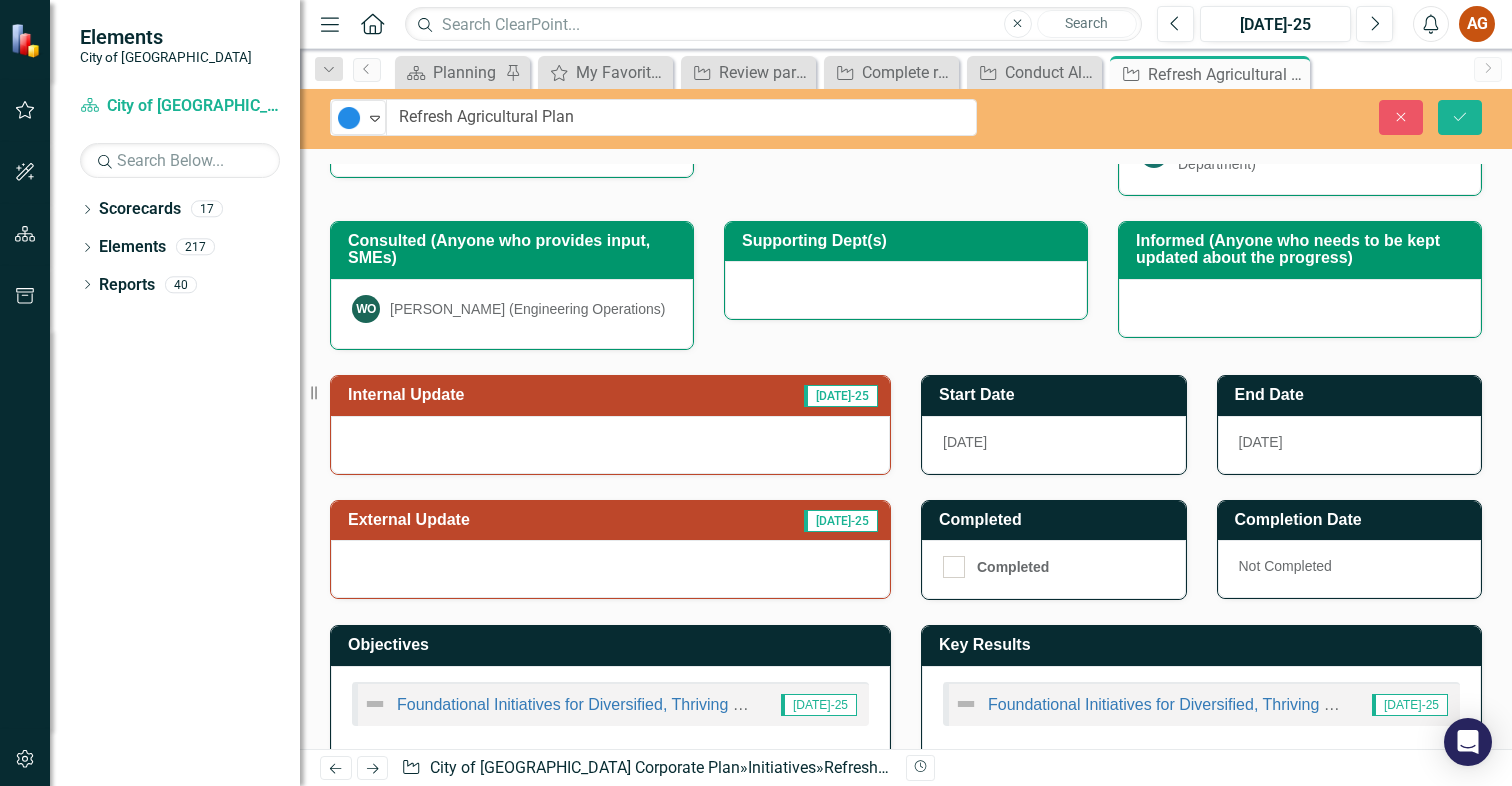 scroll, scrollTop: 413, scrollLeft: 0, axis: vertical 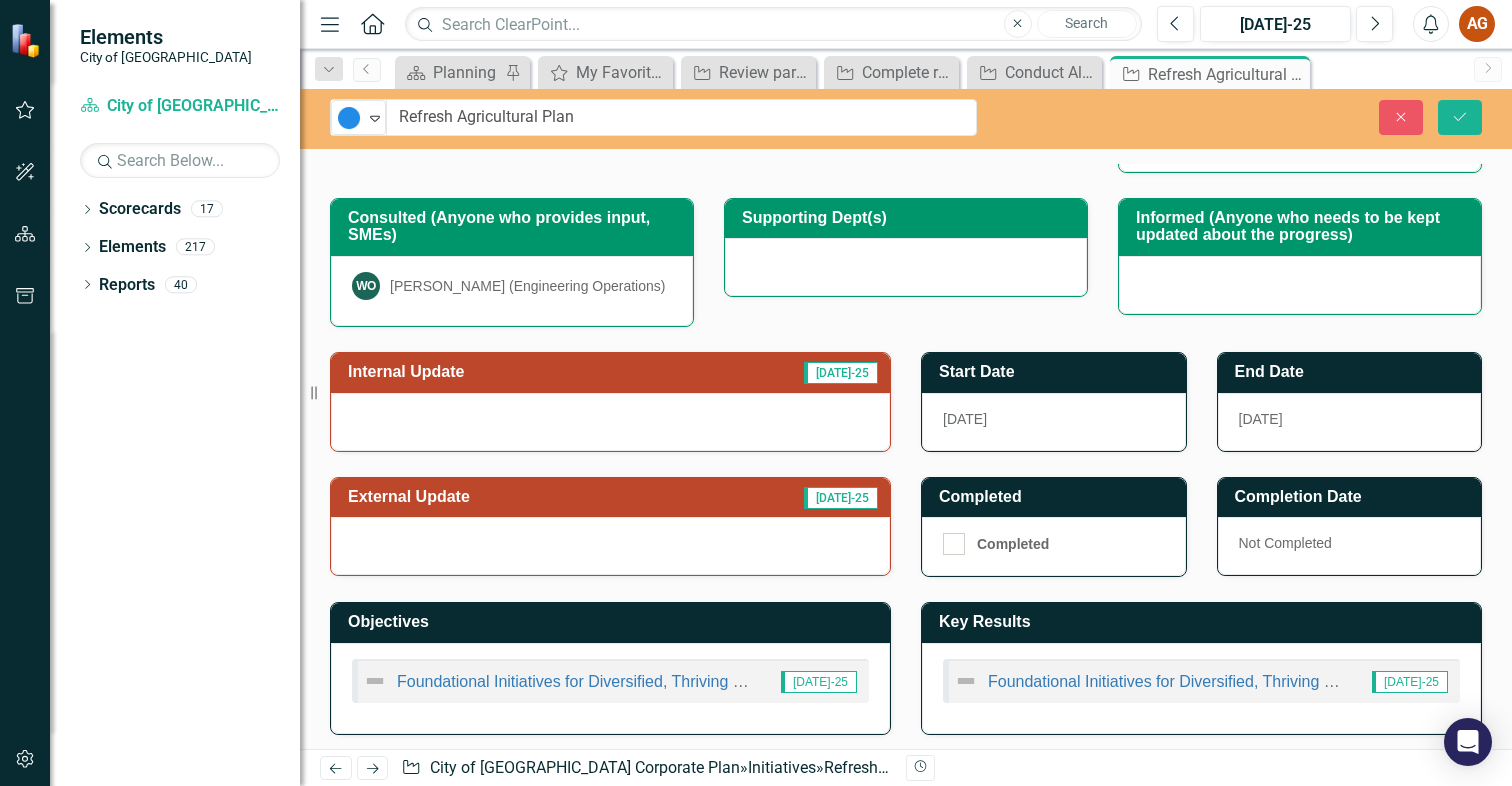 click on "Internal Update" at bounding box center [509, 372] 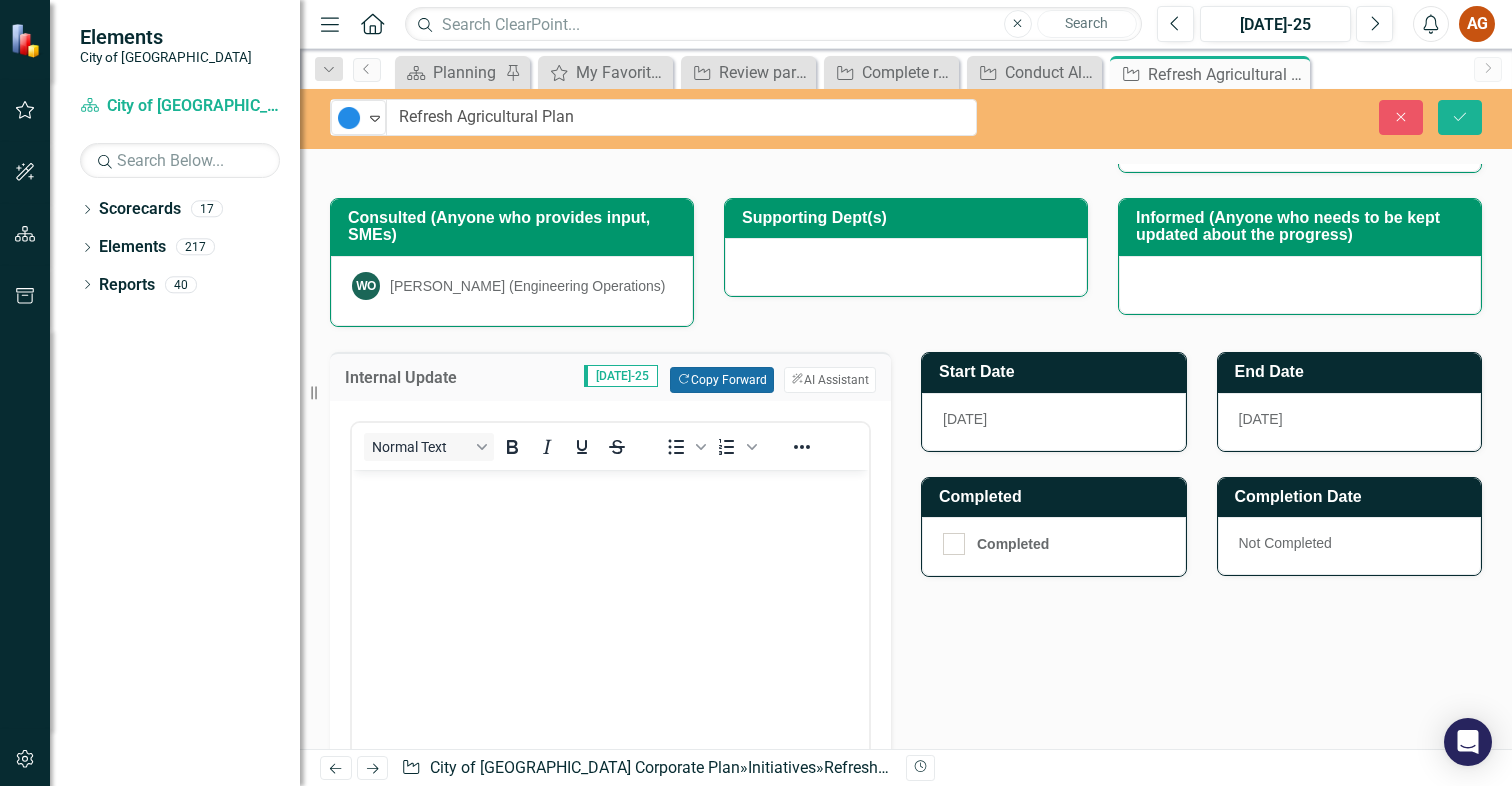 scroll, scrollTop: 0, scrollLeft: 0, axis: both 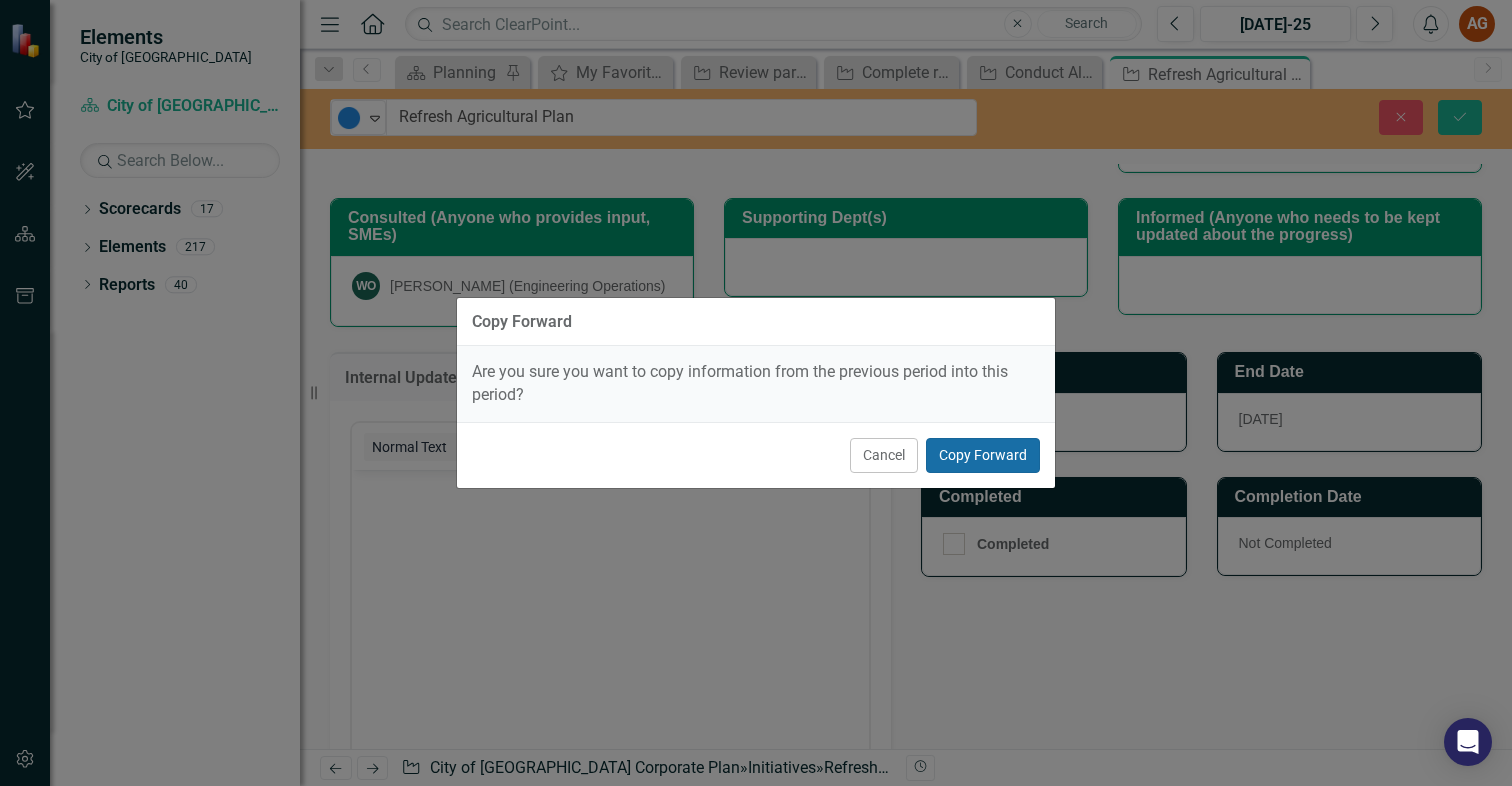 click on "Copy Forward" at bounding box center (983, 455) 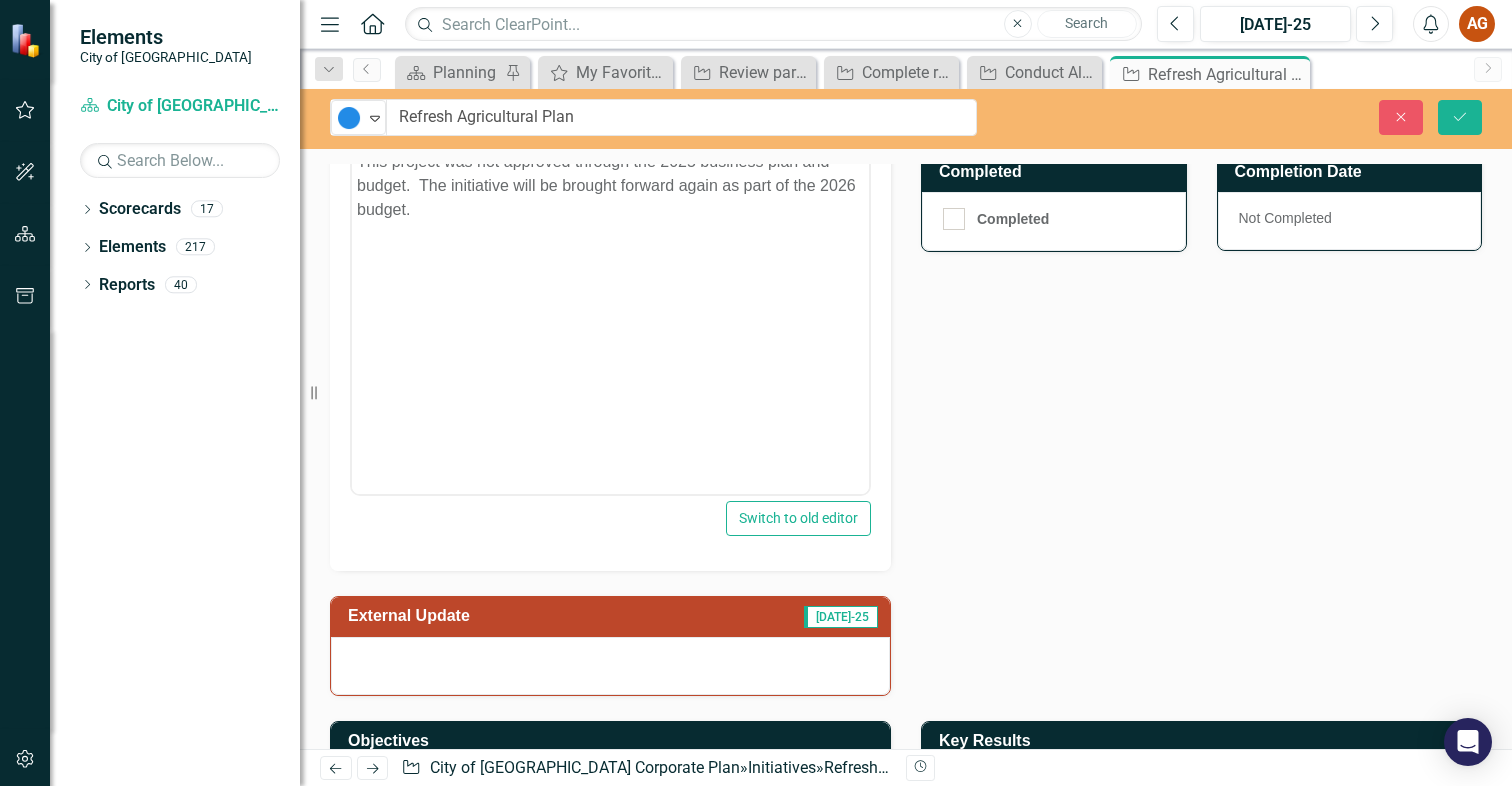 scroll, scrollTop: 856, scrollLeft: 0, axis: vertical 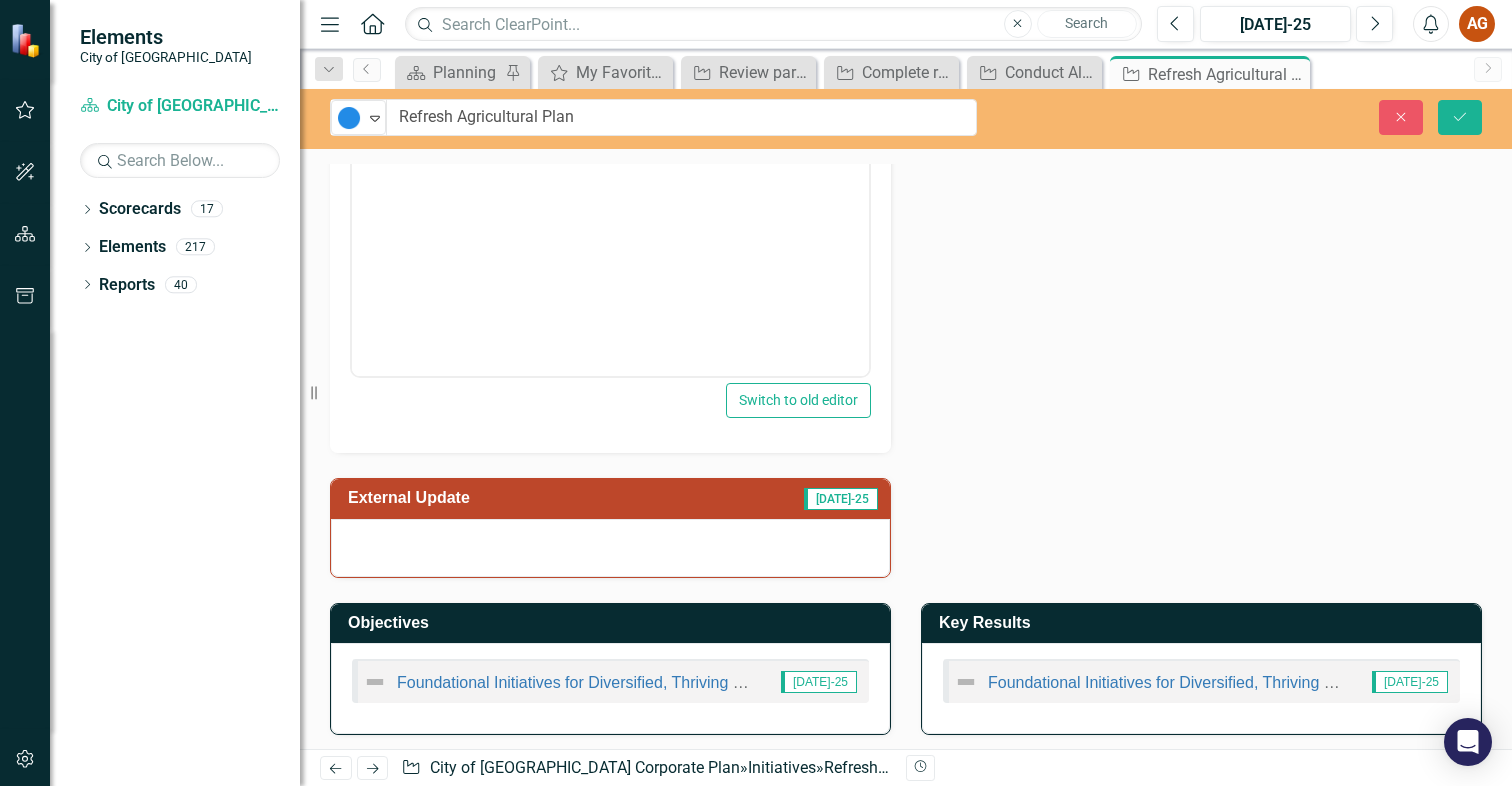 click on "External Update" at bounding box center [512, 498] 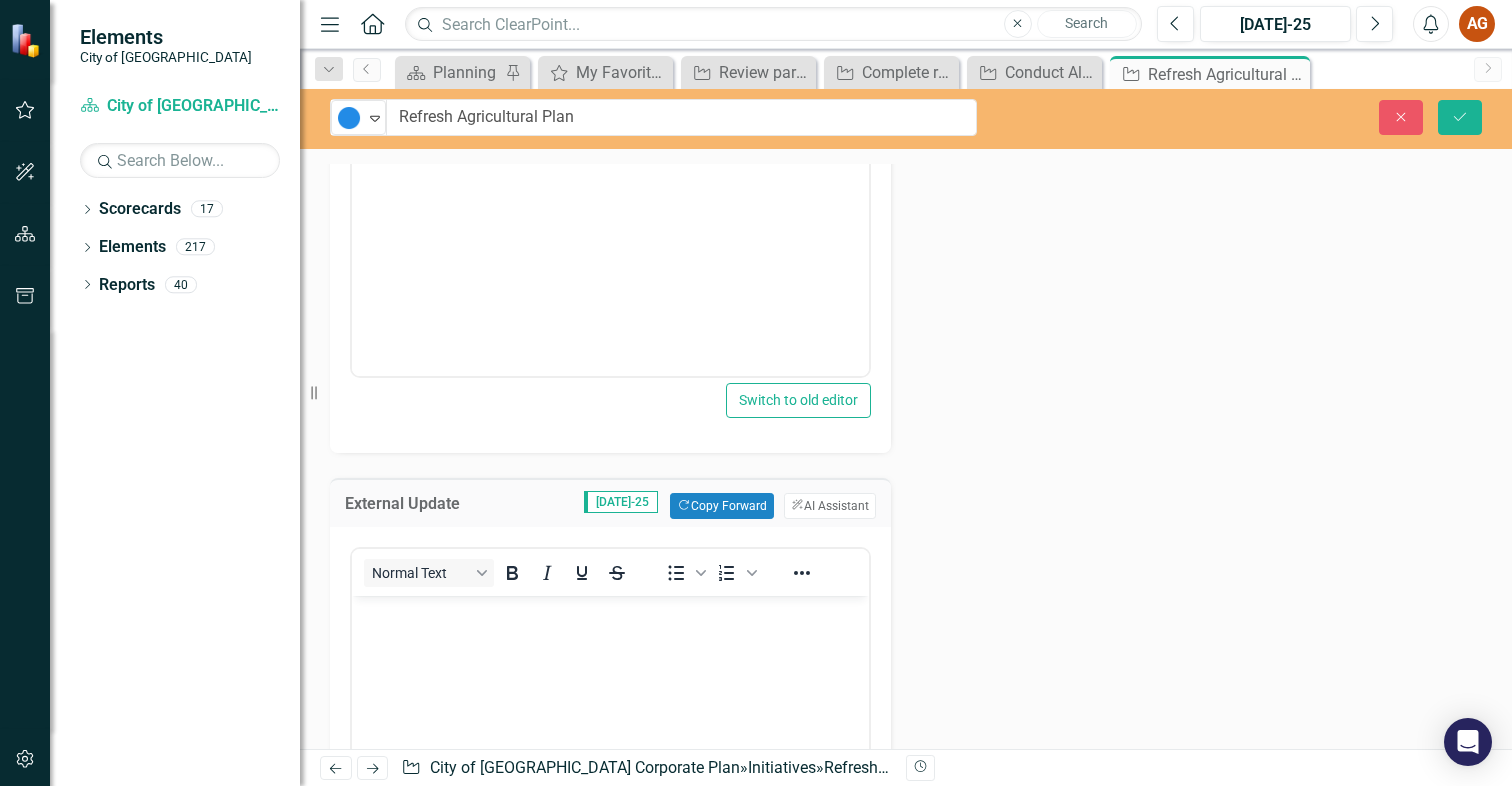 scroll, scrollTop: 0, scrollLeft: 0, axis: both 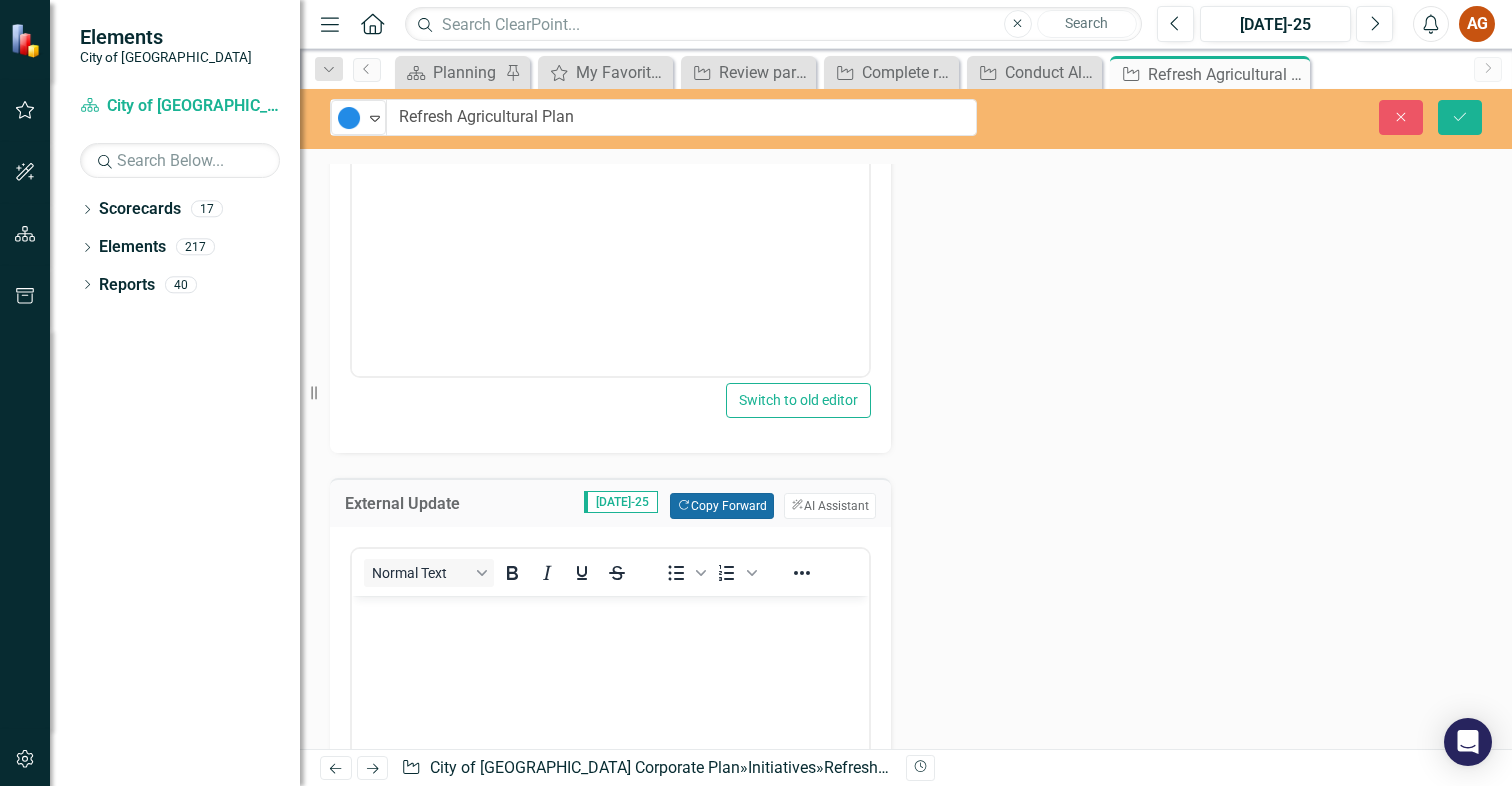 click on "Copy Forward  Copy Forward" at bounding box center [721, 506] 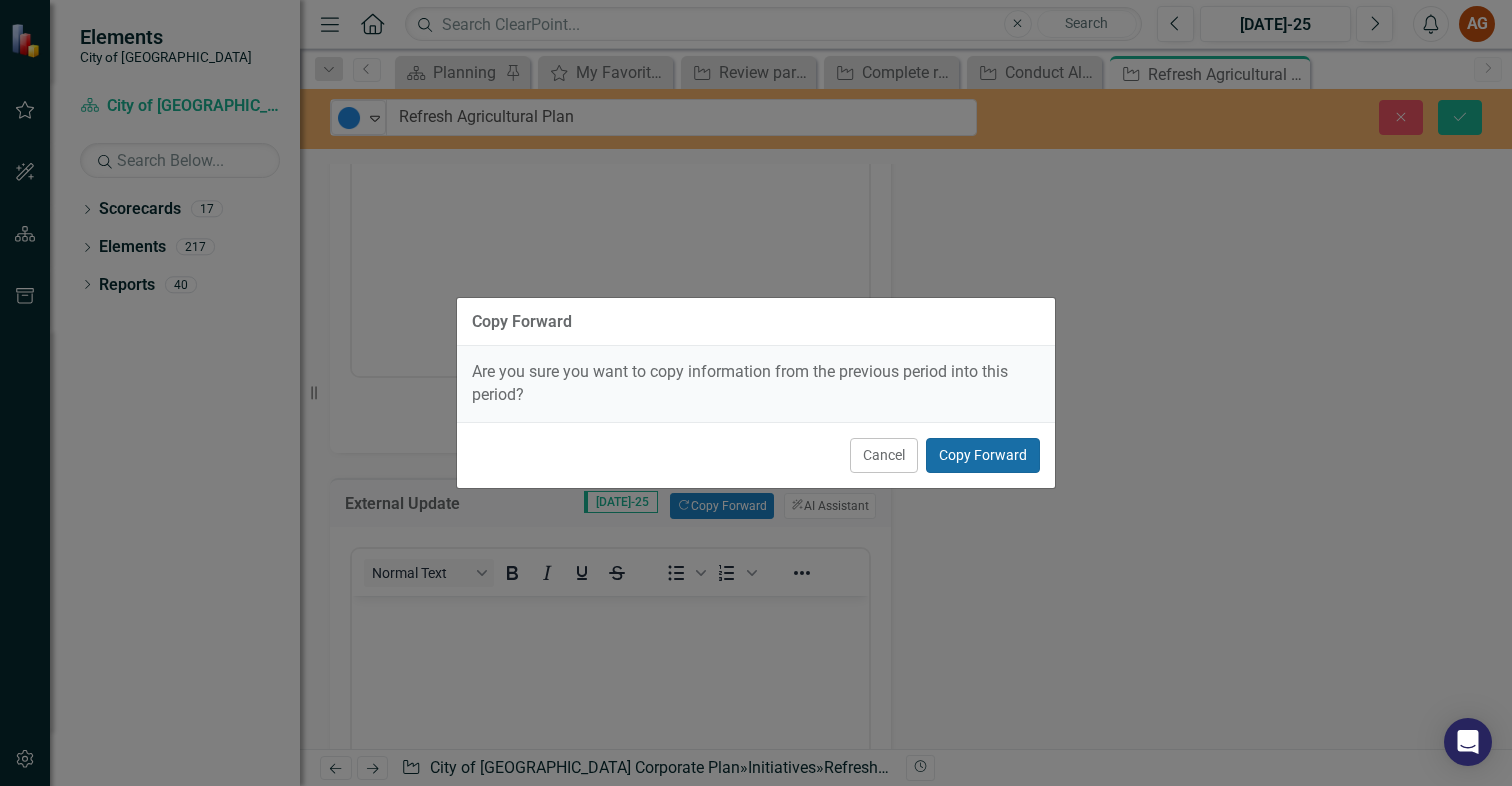 click on "Copy Forward" at bounding box center (983, 455) 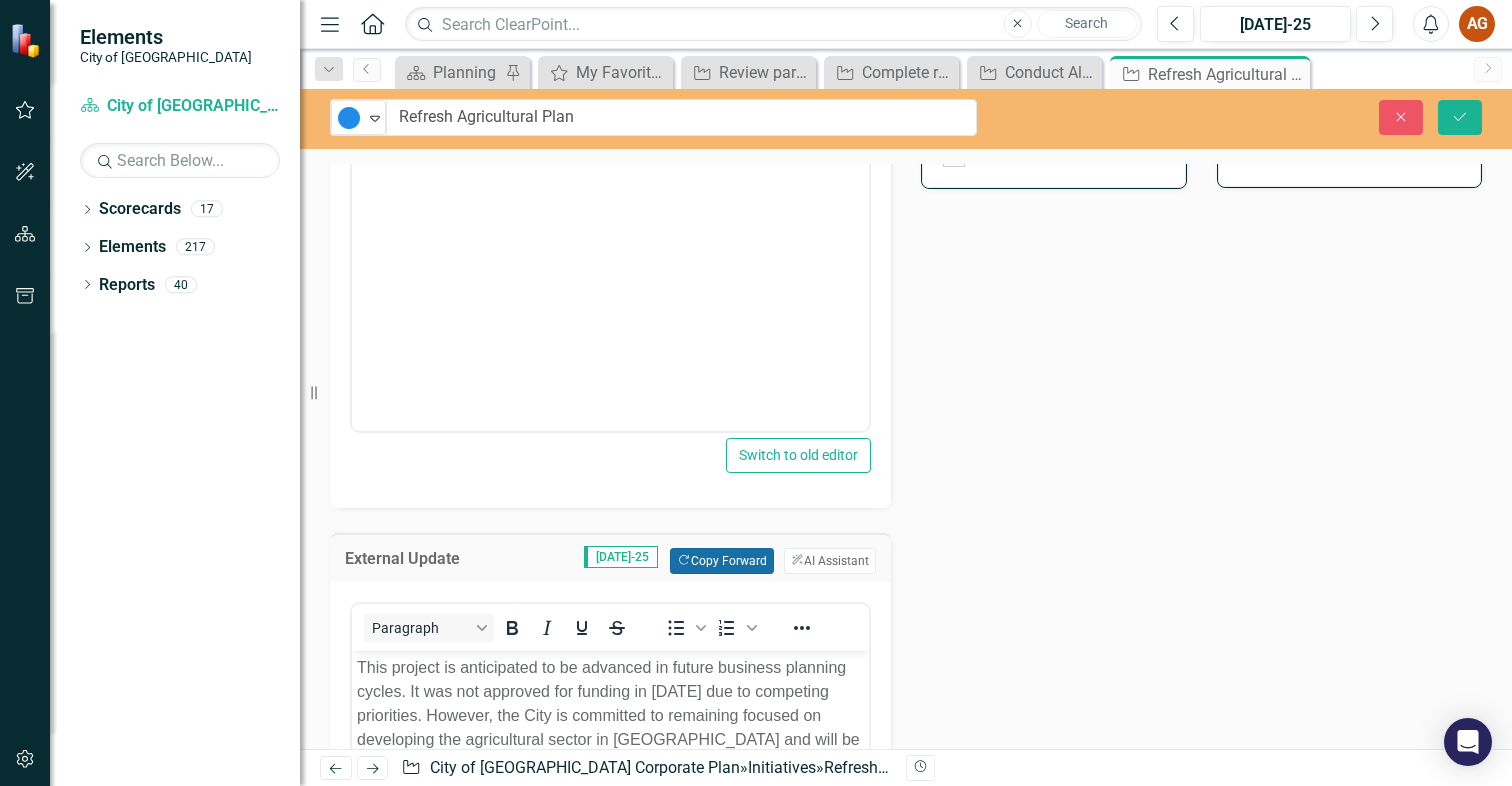 scroll, scrollTop: 756, scrollLeft: 0, axis: vertical 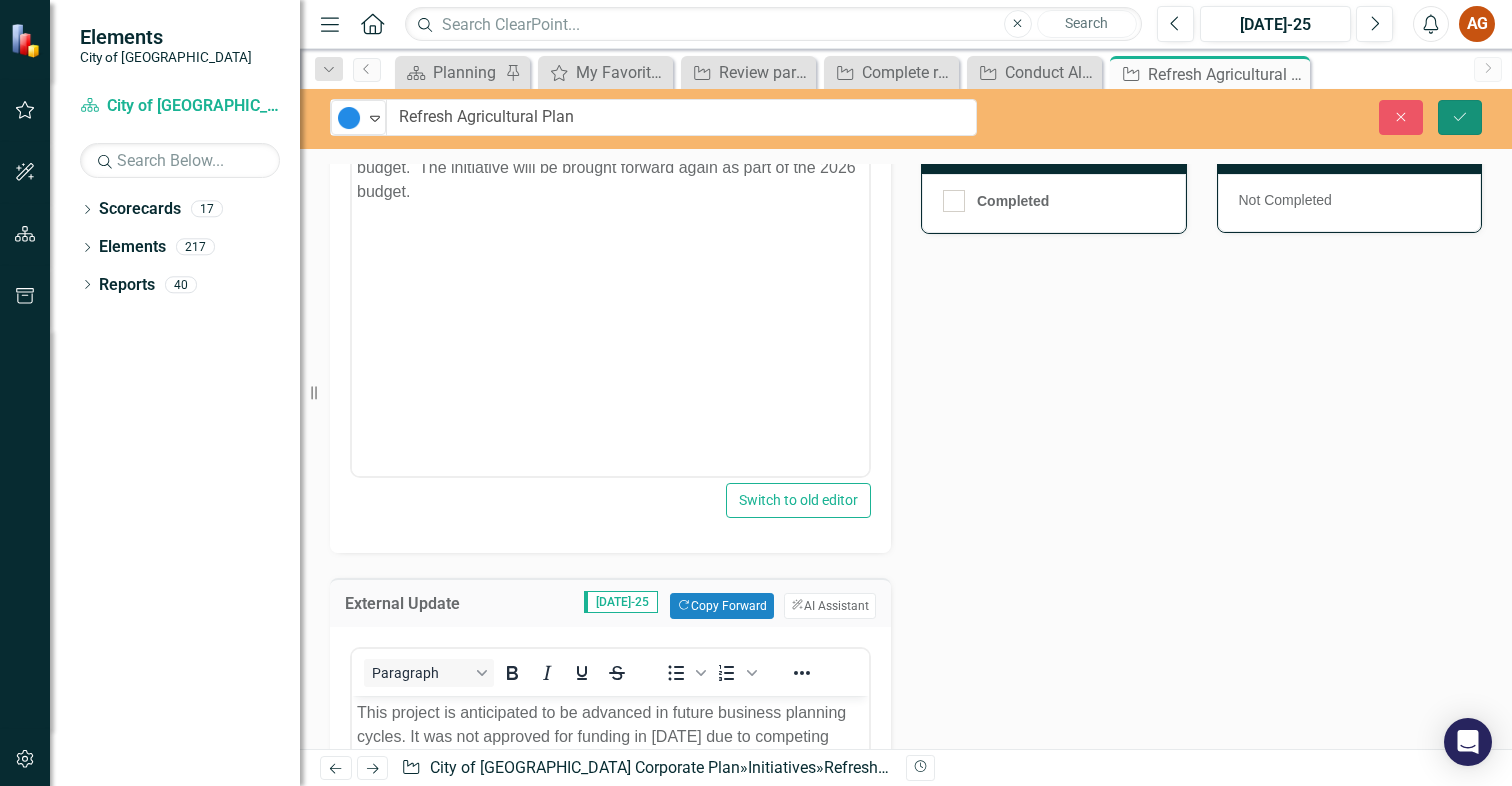 click on "Save" at bounding box center (1460, 117) 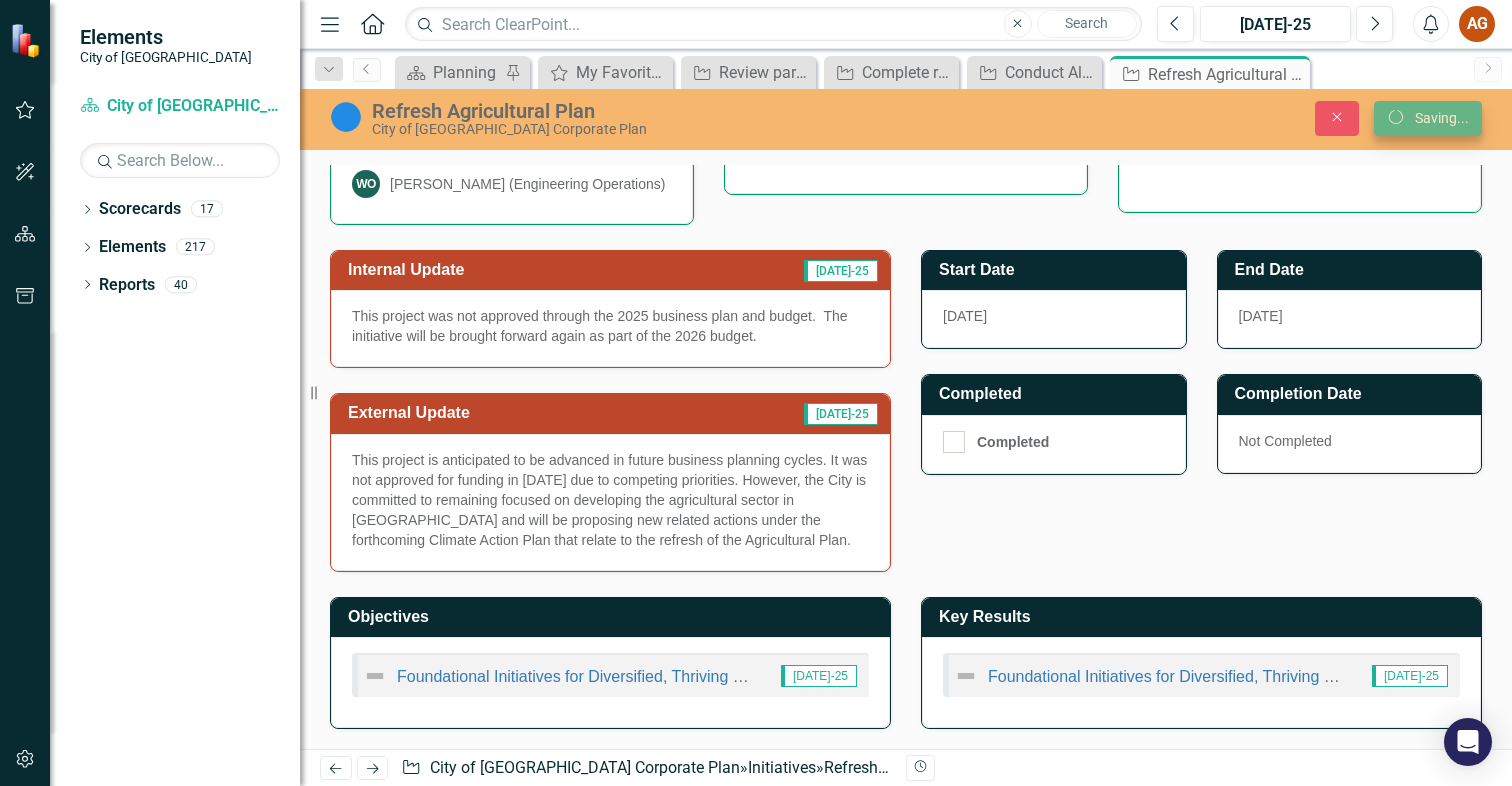 scroll, scrollTop: 512, scrollLeft: 0, axis: vertical 